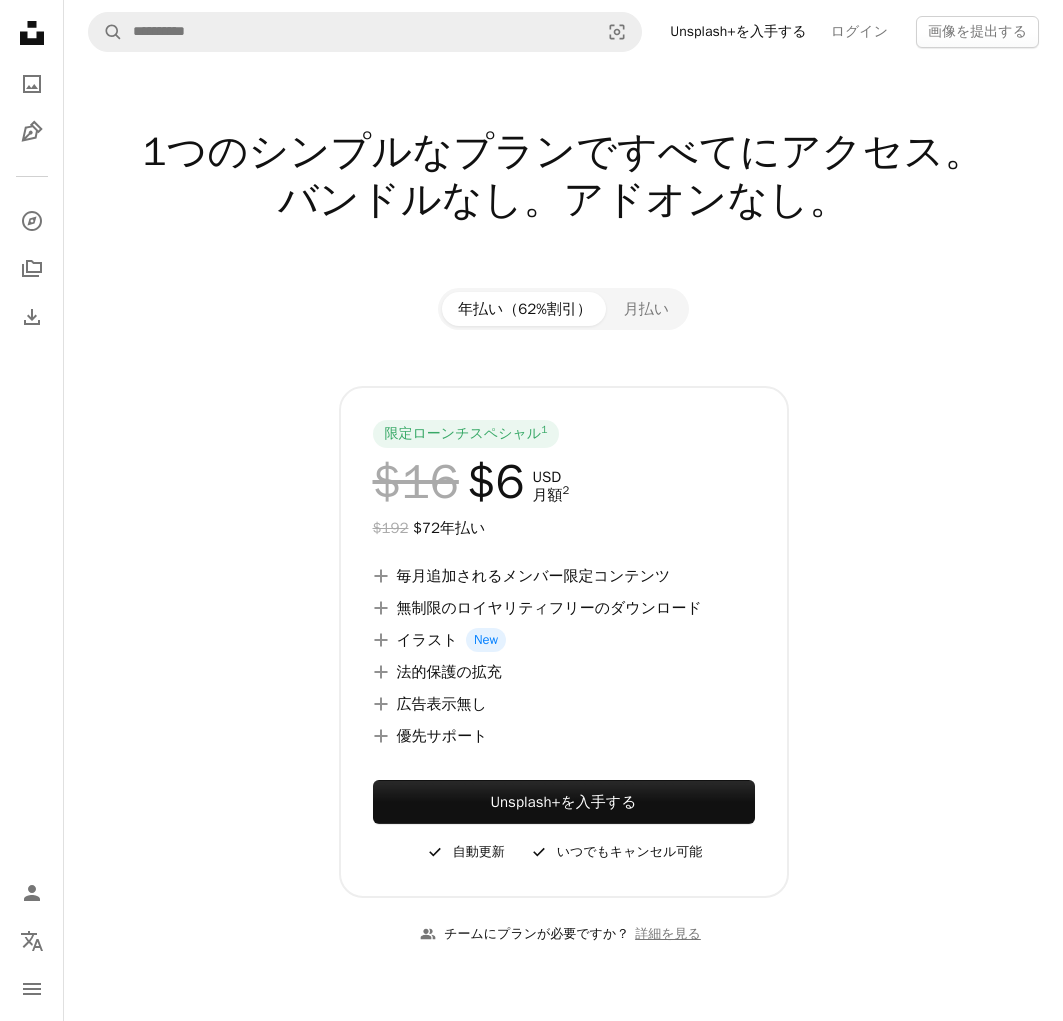 scroll, scrollTop: 0, scrollLeft: 0, axis: both 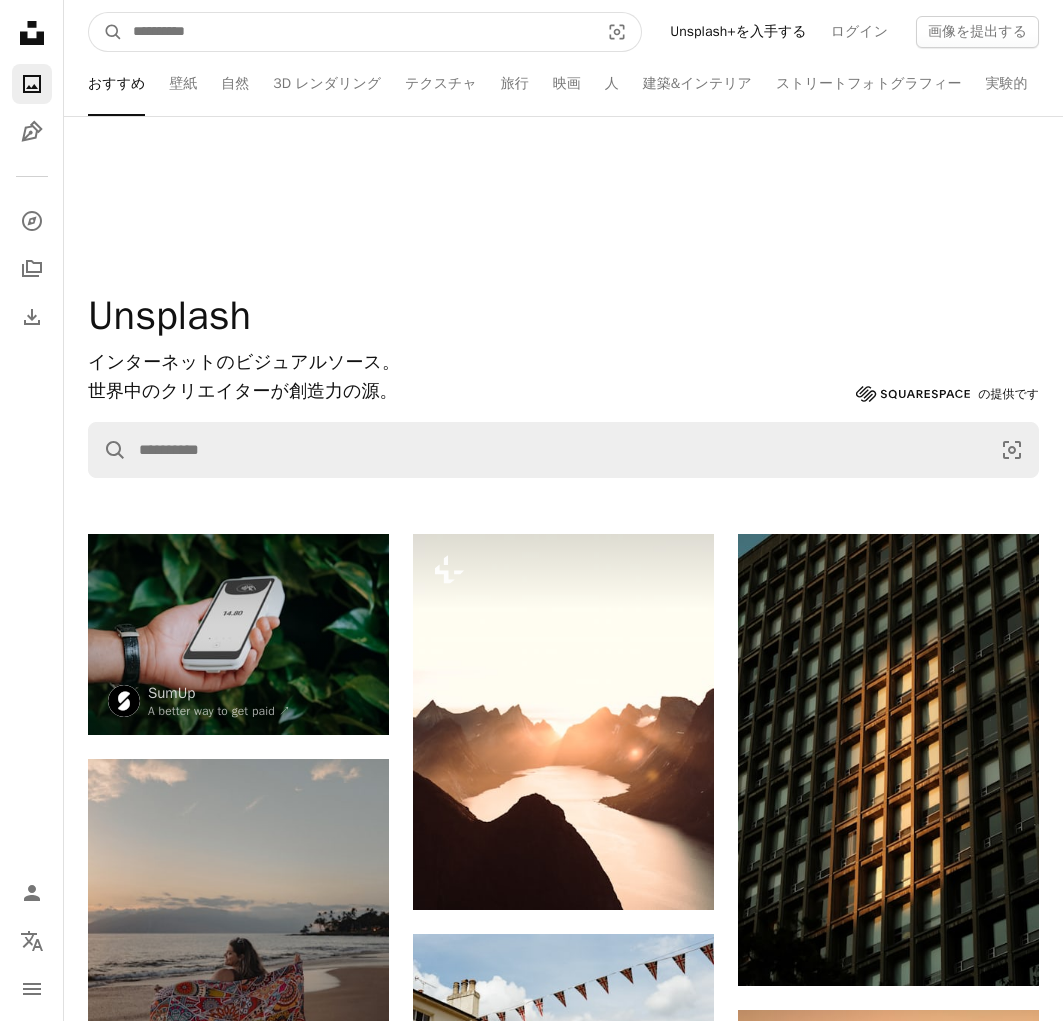 click at bounding box center [358, 32] 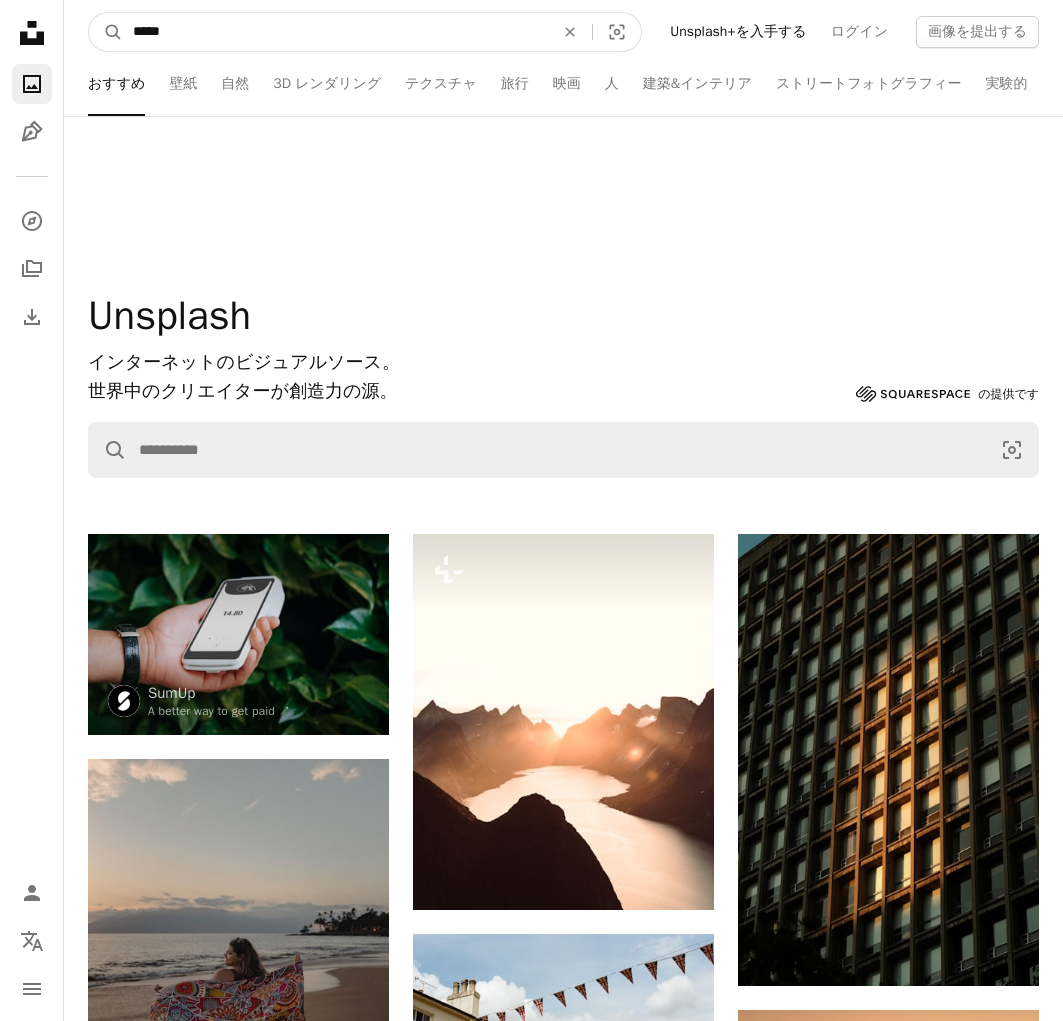 type on "*****" 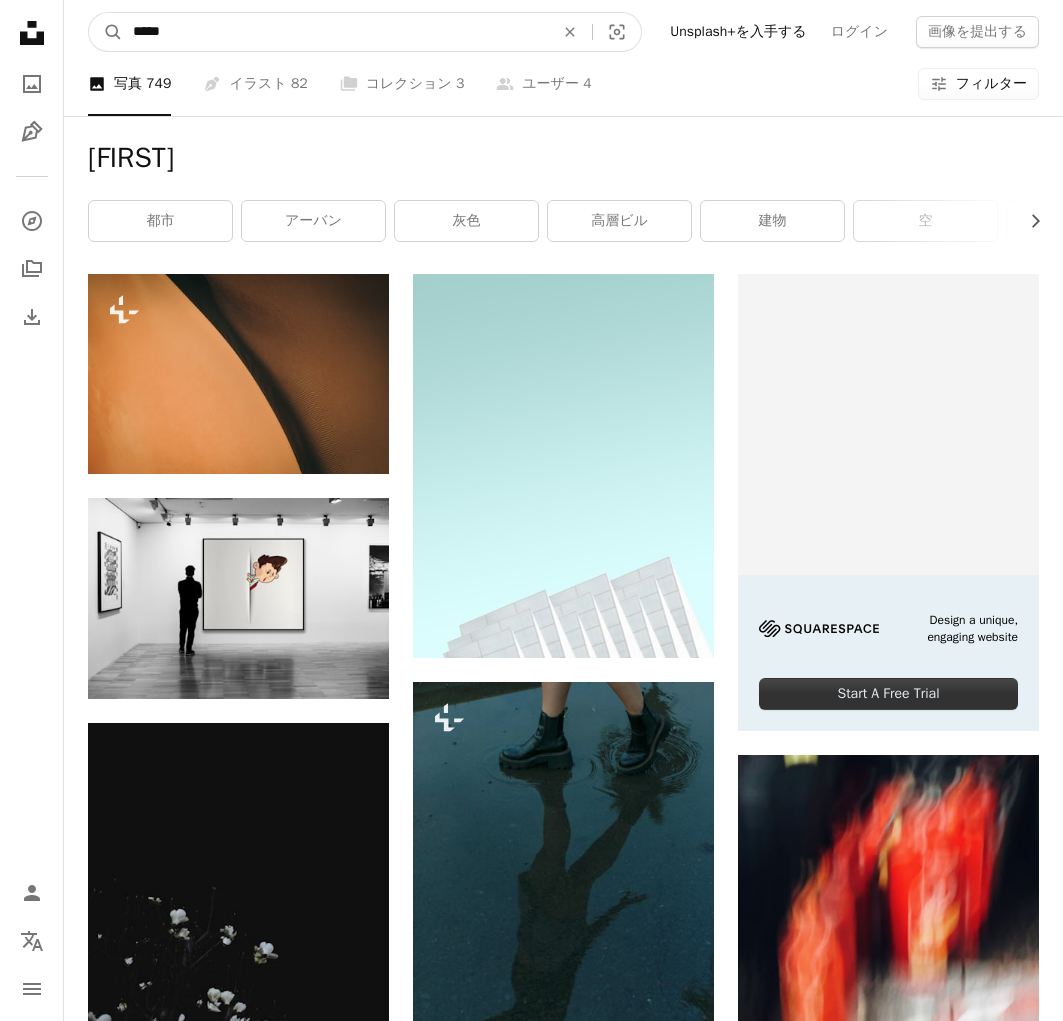 click on "*****" at bounding box center (335, 32) 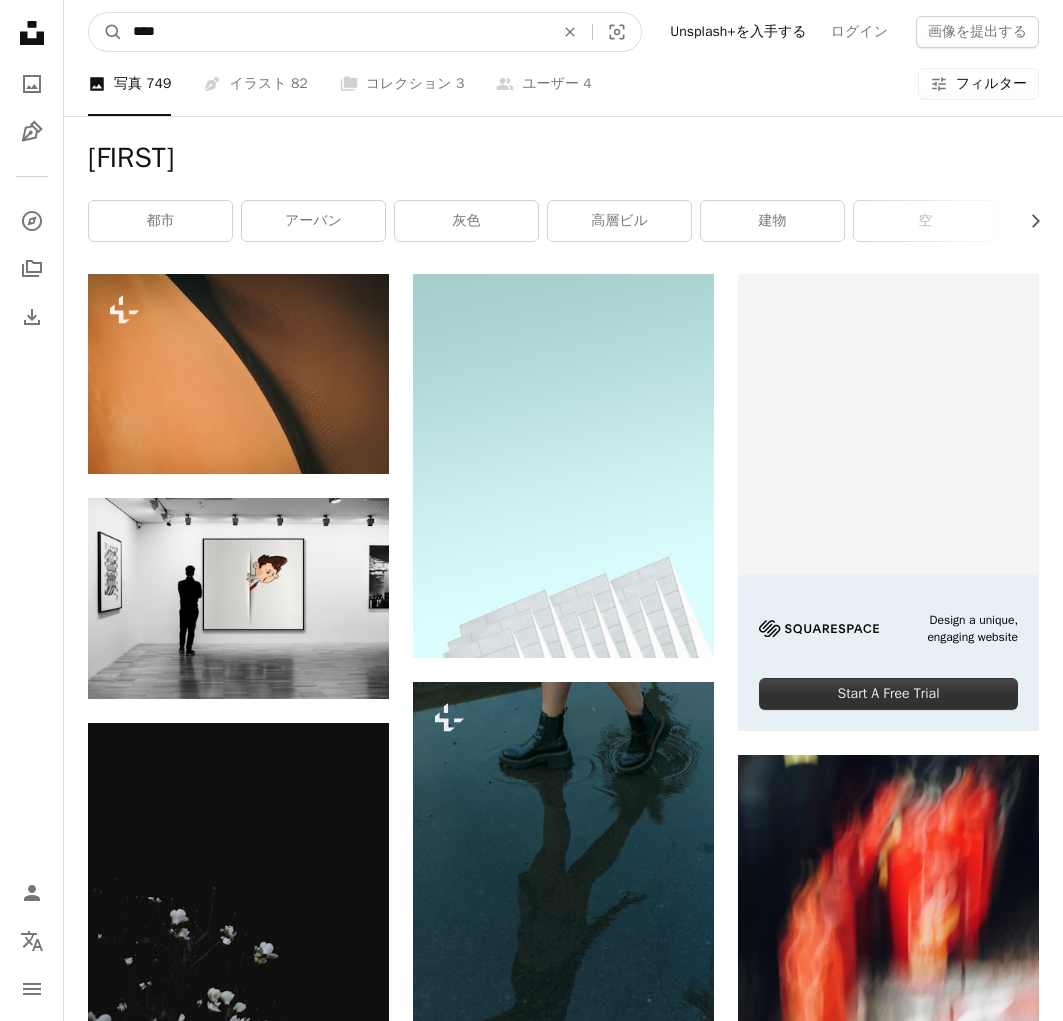 click on "A magnifying glass" at bounding box center [106, 32] 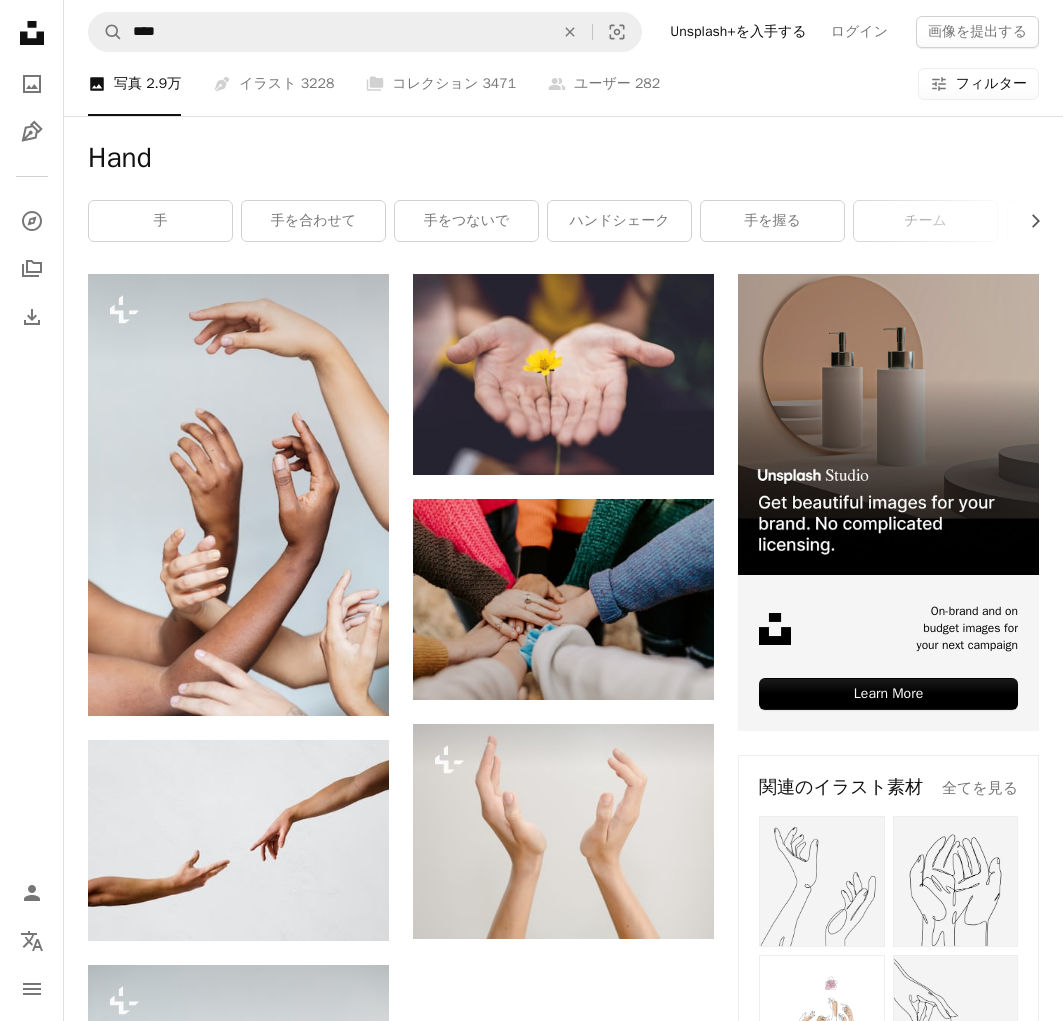 click on "Filters フィルター" at bounding box center (978, 84) 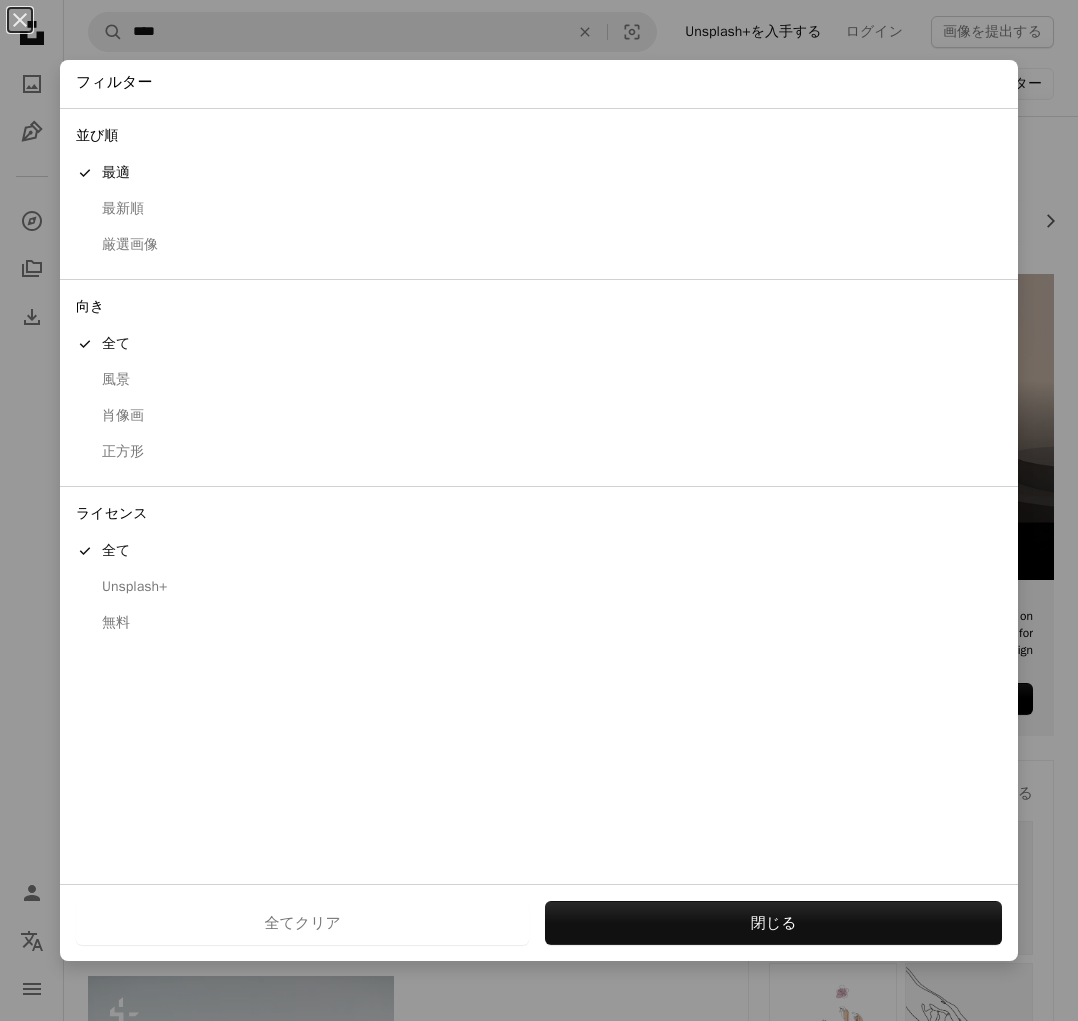 click on "無料" at bounding box center (539, 623) 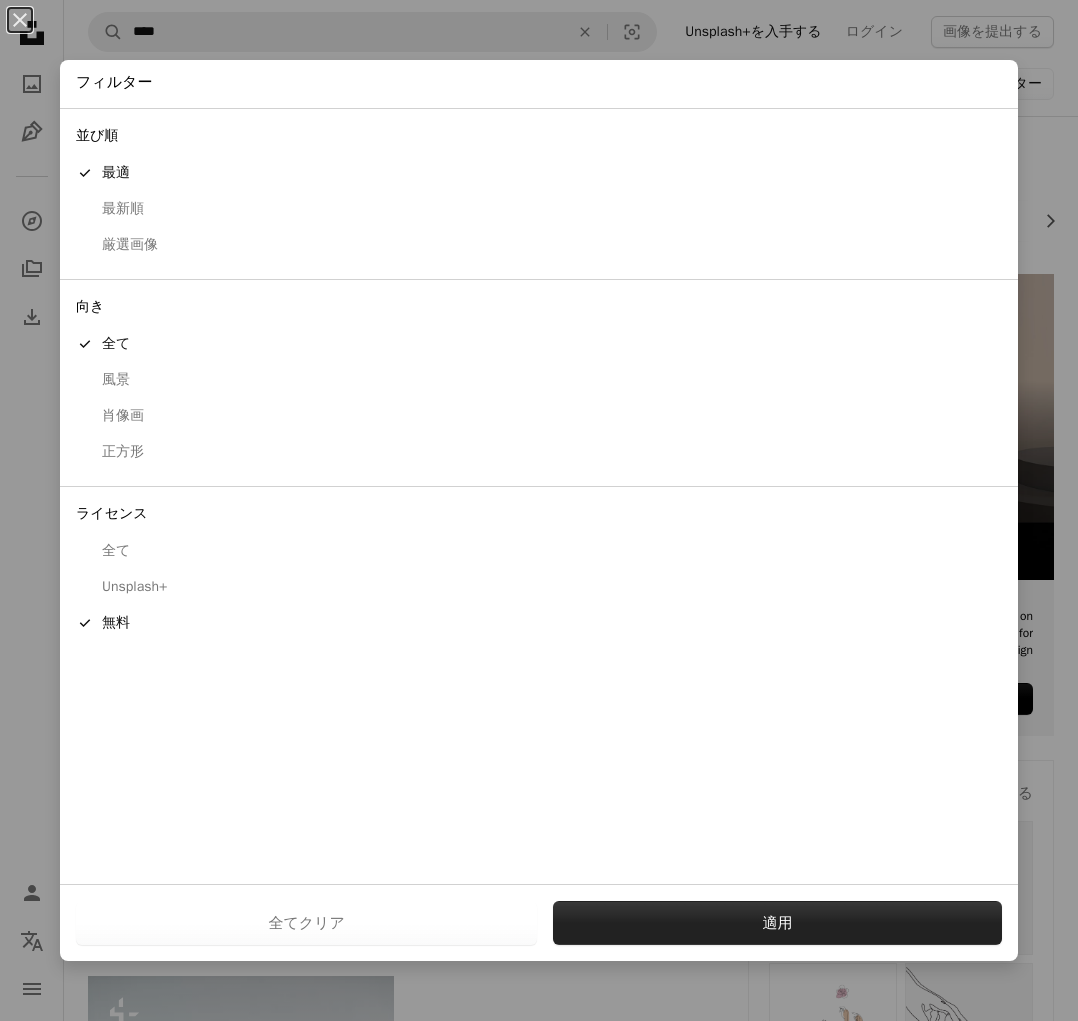 click on "適用" at bounding box center (777, 923) 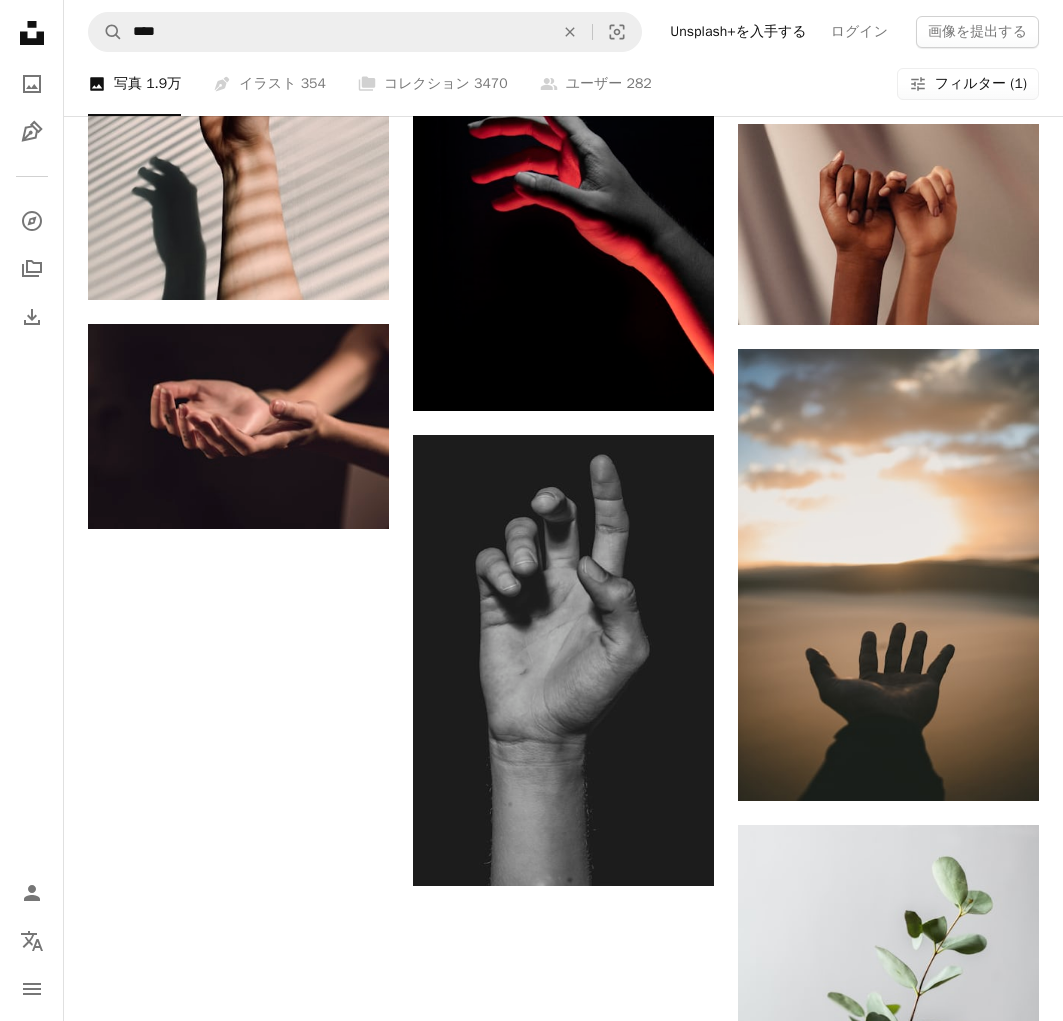 scroll, scrollTop: 2167, scrollLeft: 0, axis: vertical 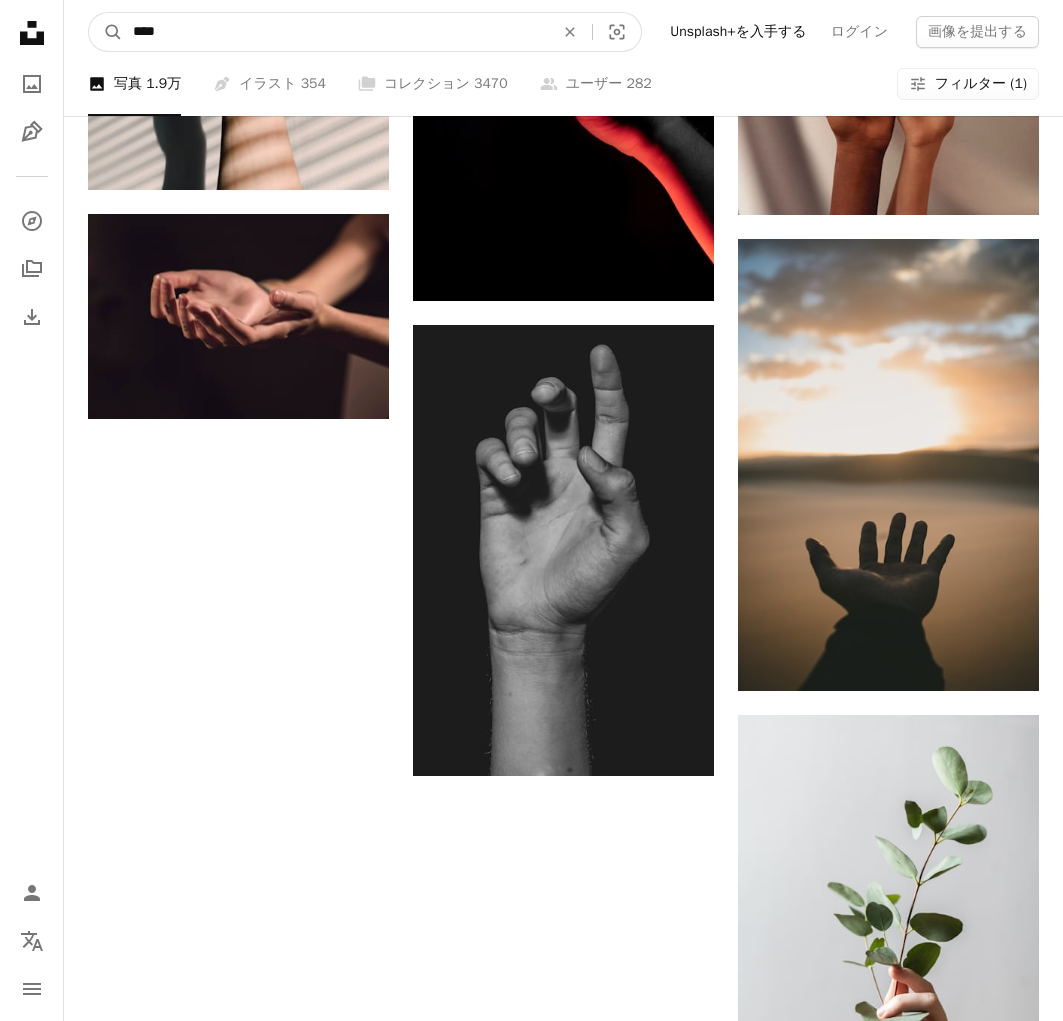 drag, startPoint x: 284, startPoint y: 30, endPoint x: 1, endPoint y: 54, distance: 284.01584 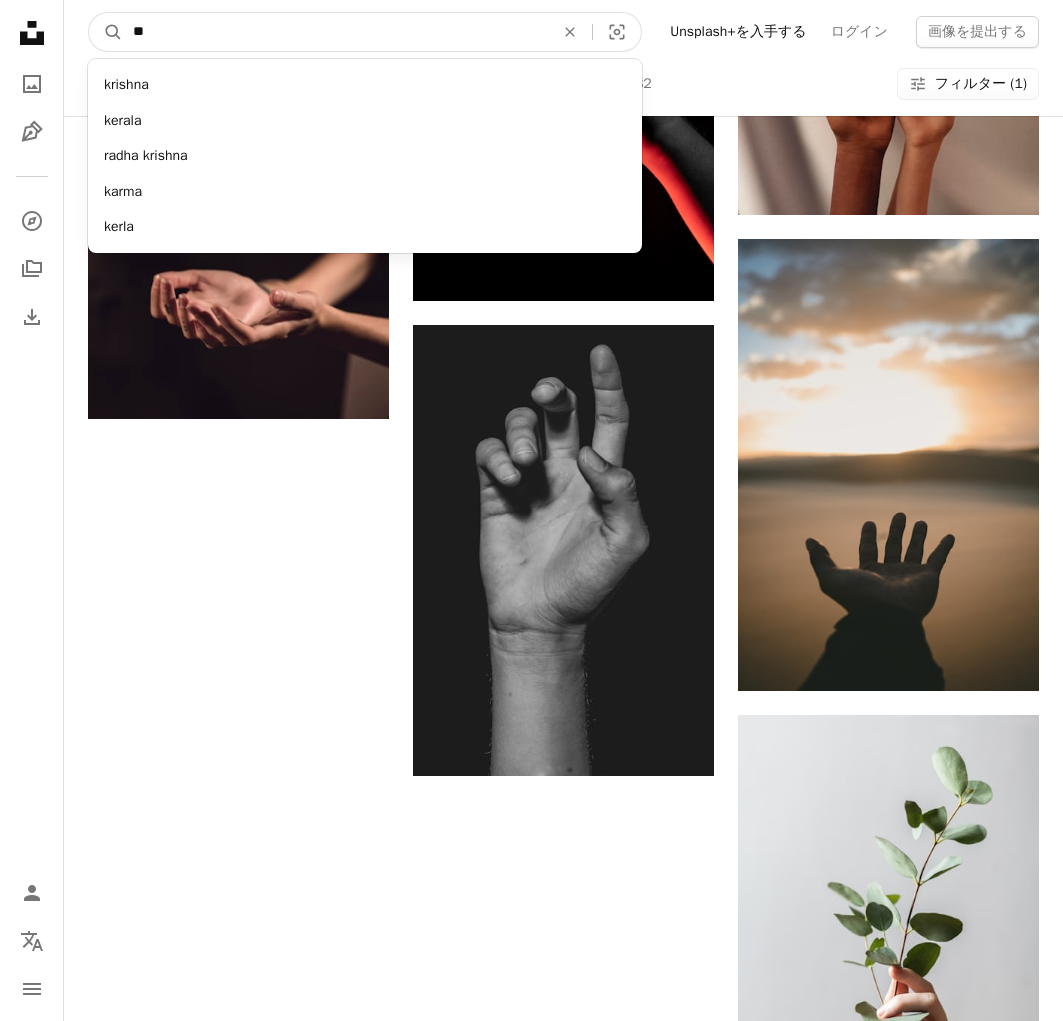 type on "*" 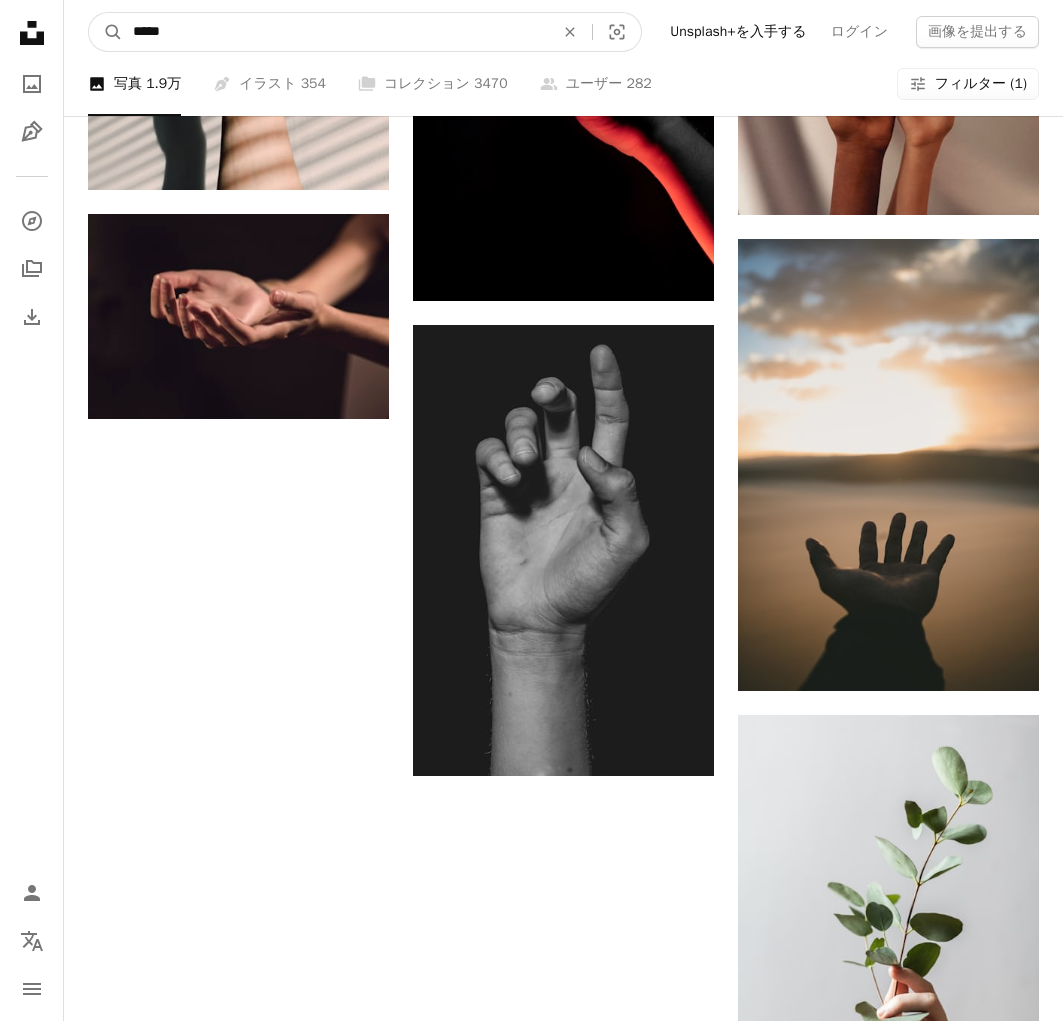 click on "A magnifying glass" at bounding box center (106, 32) 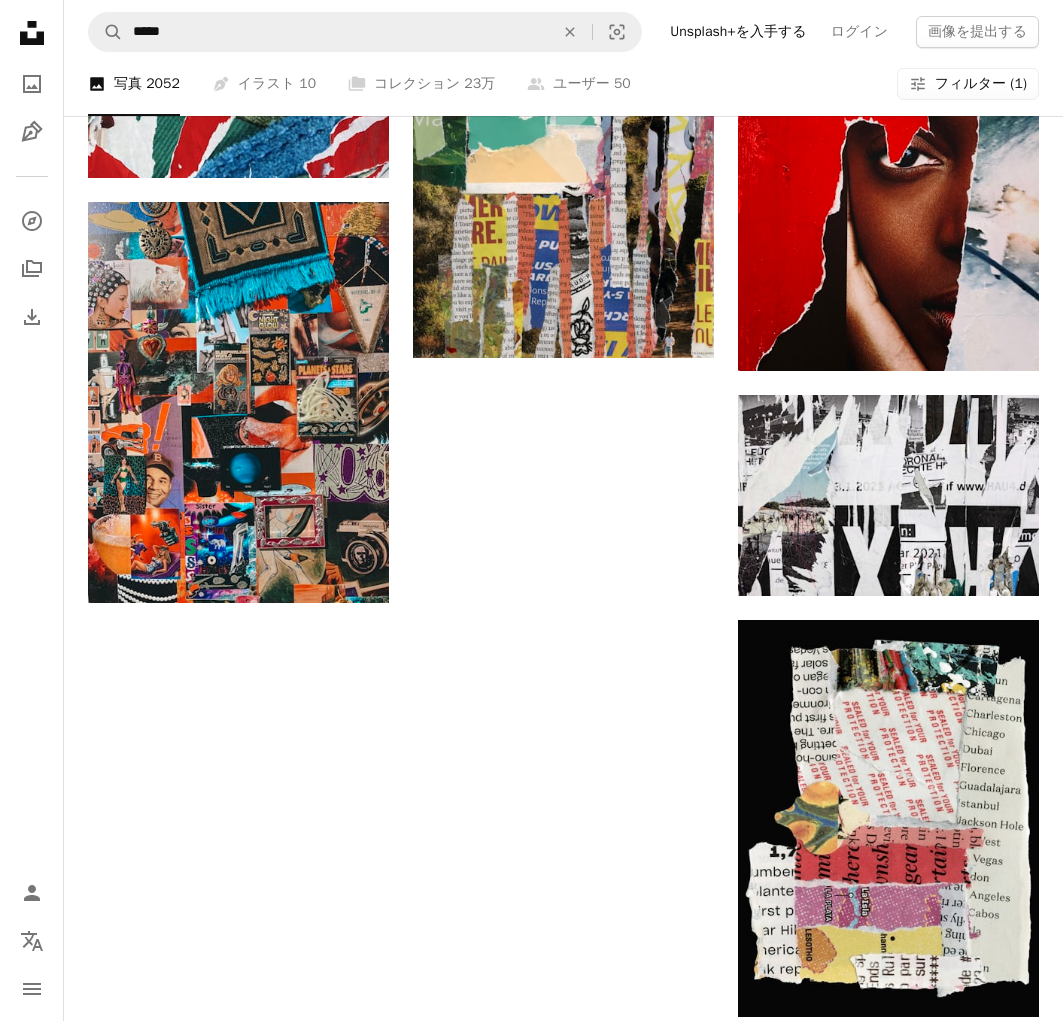 scroll, scrollTop: 2565, scrollLeft: 0, axis: vertical 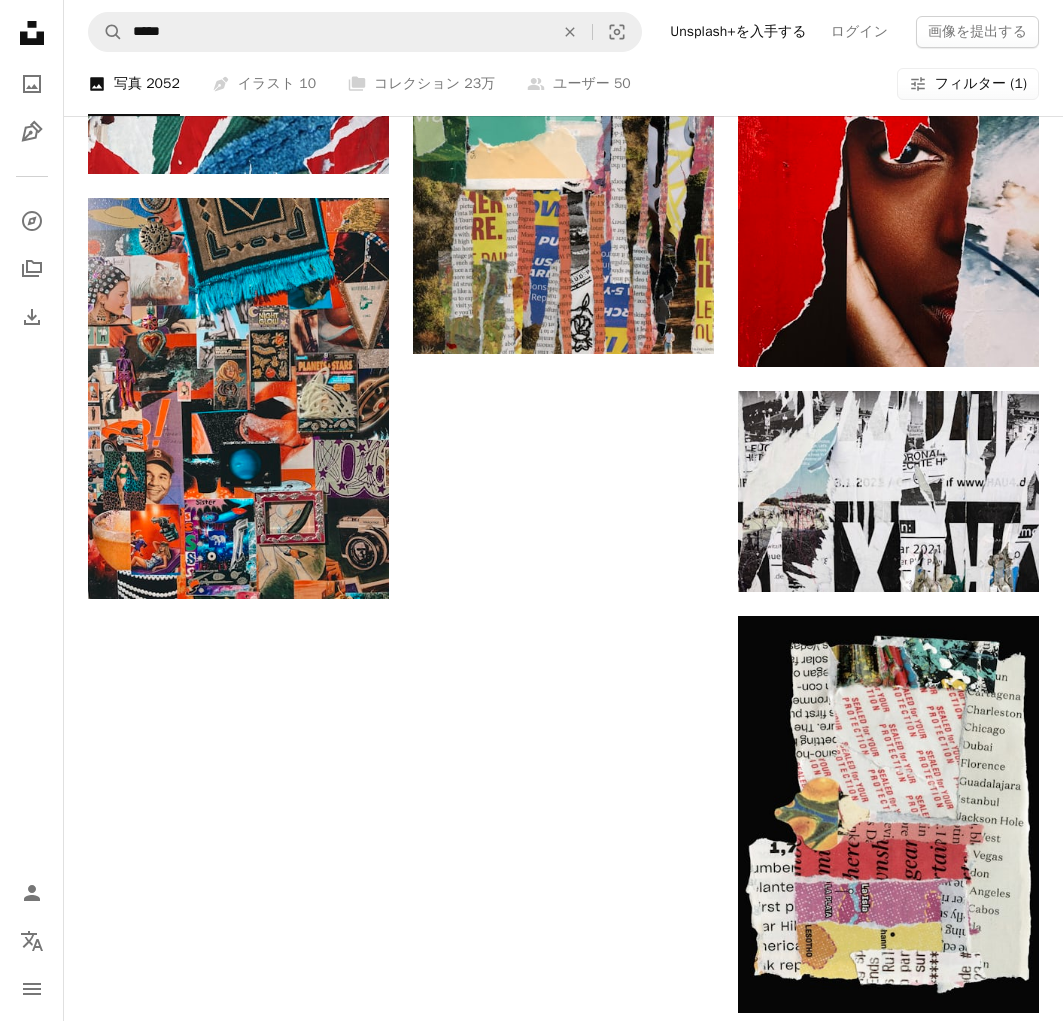 click on "他のイメージを表示" at bounding box center (563, 1665) 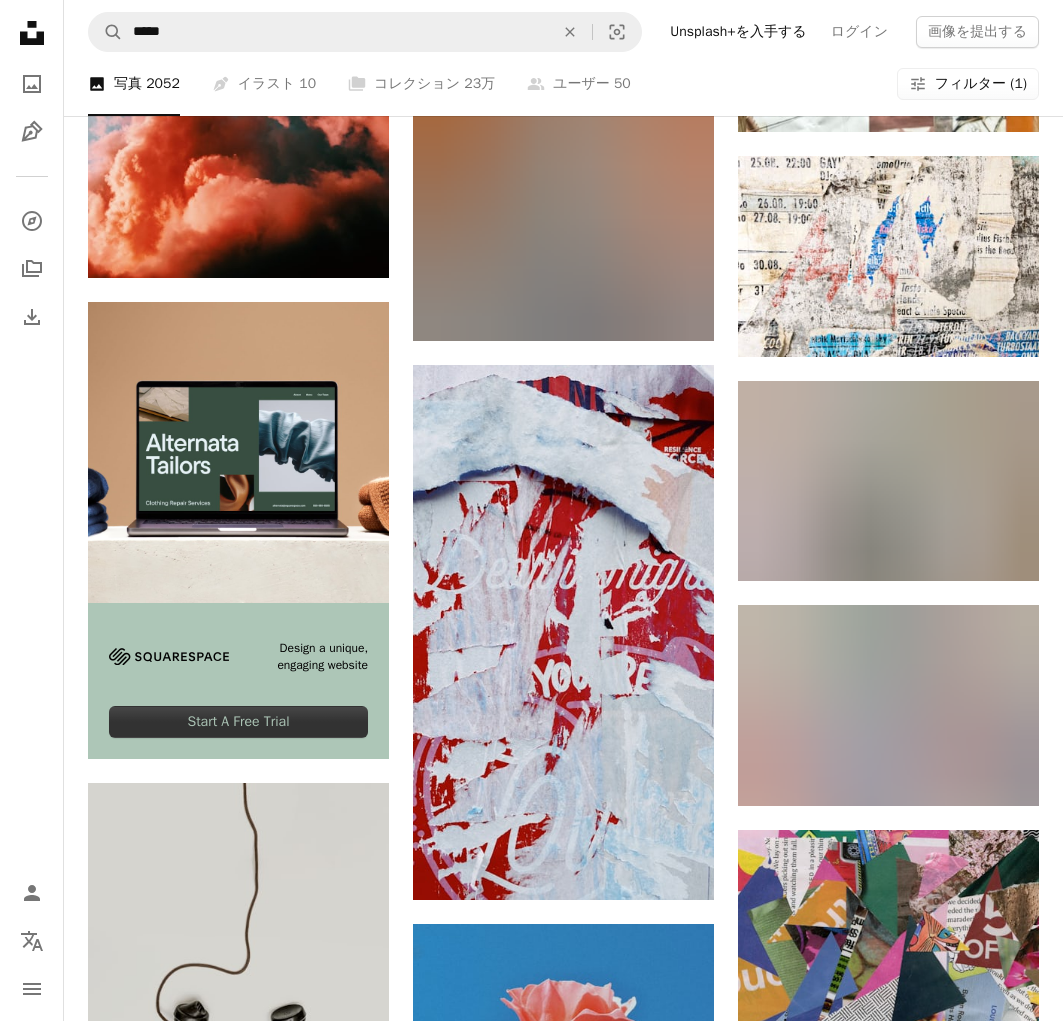 scroll, scrollTop: 4565, scrollLeft: 0, axis: vertical 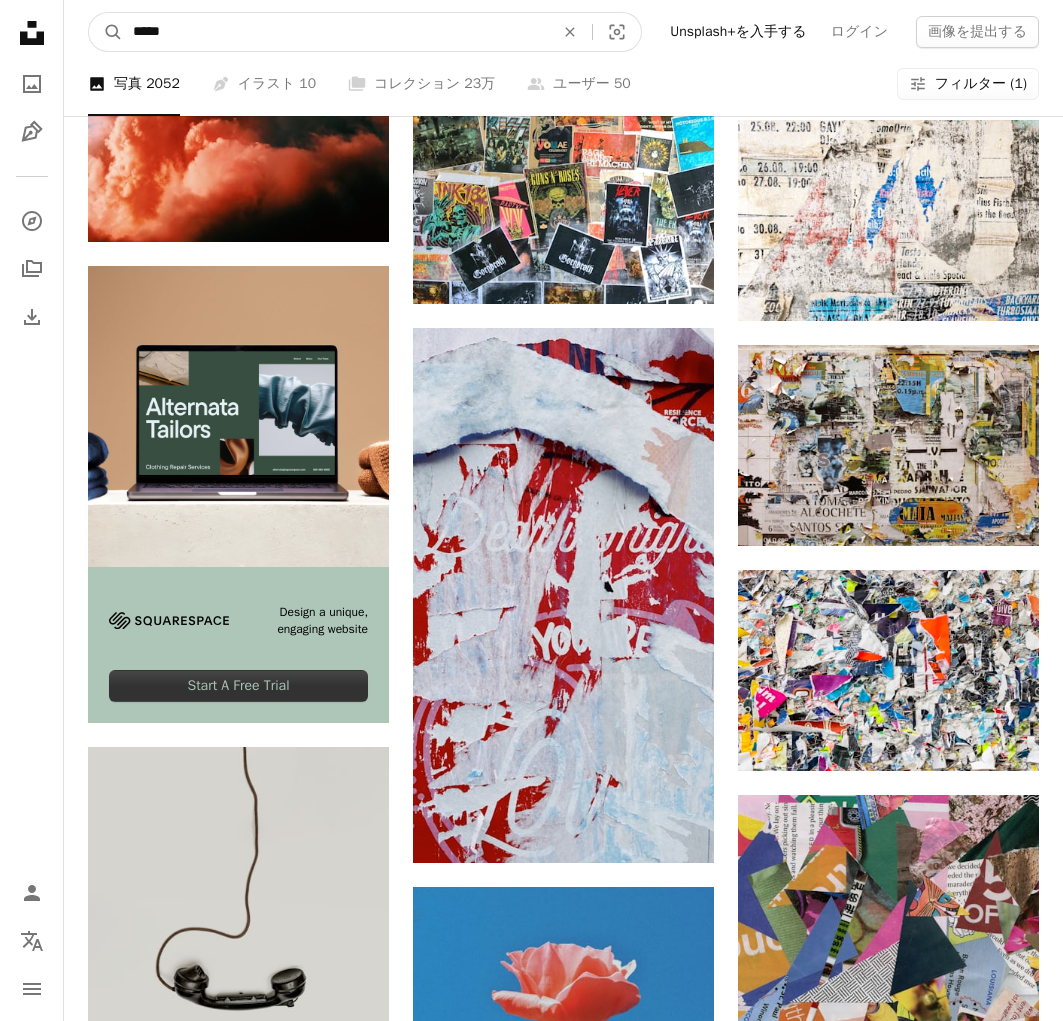 click on "*****" at bounding box center [335, 32] 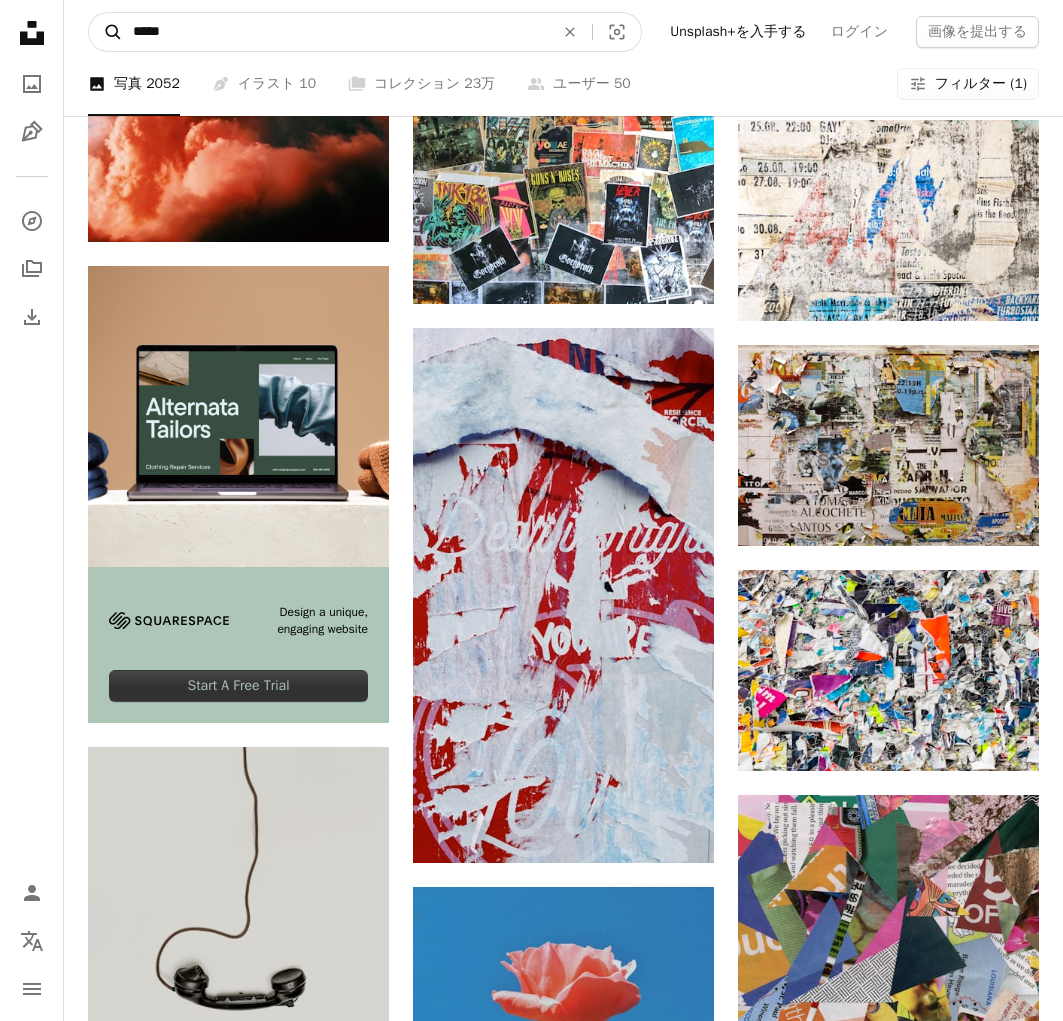 click on "A magnifying glass ***** An X shape Visual search" at bounding box center [365, 32] 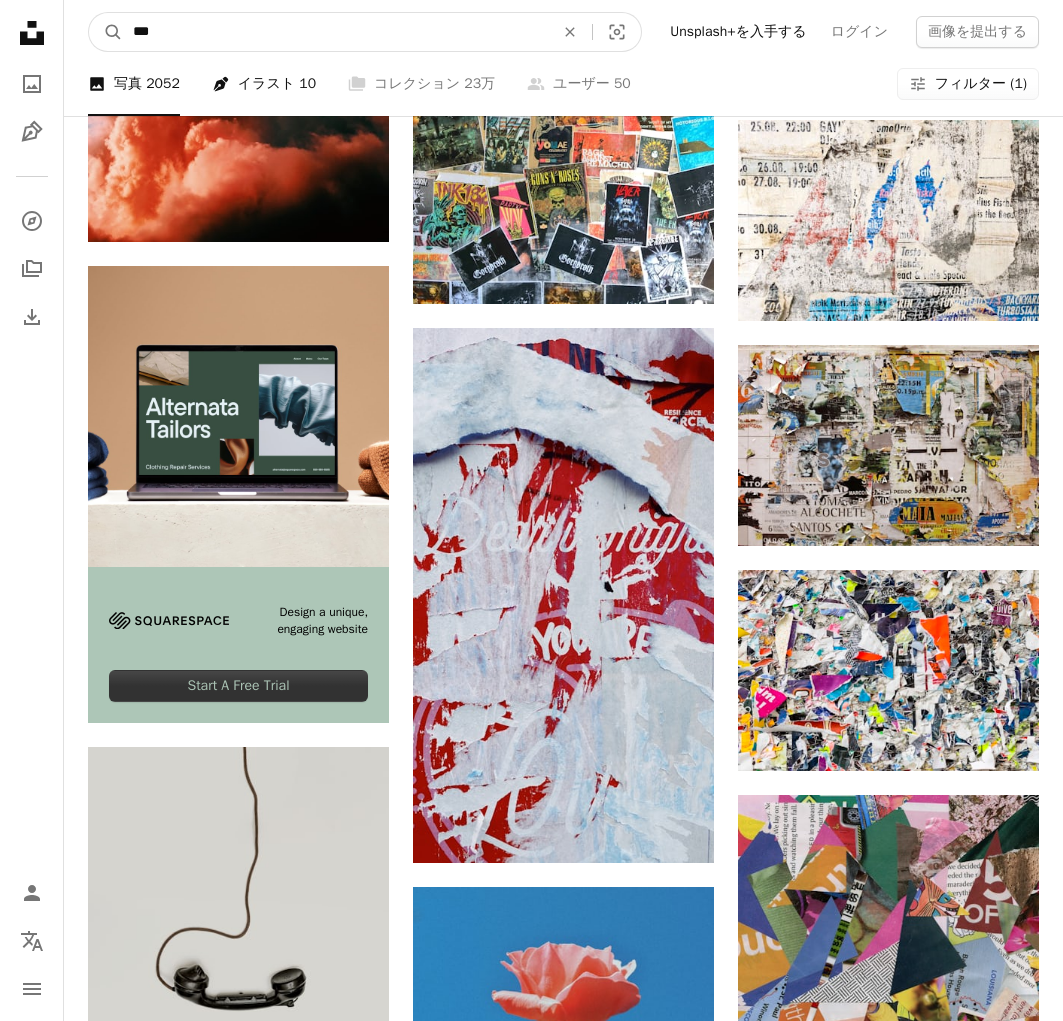 type on "***" 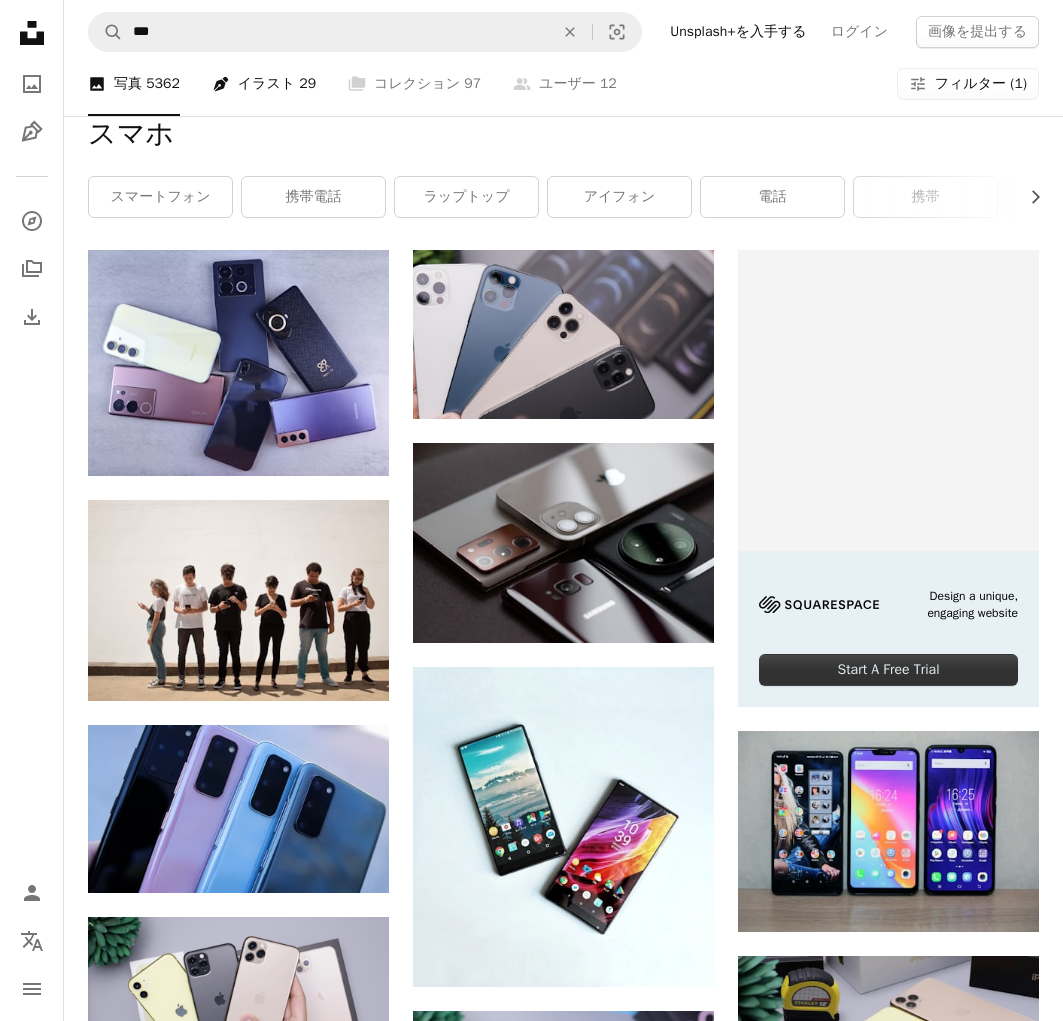 scroll, scrollTop: 0, scrollLeft: 0, axis: both 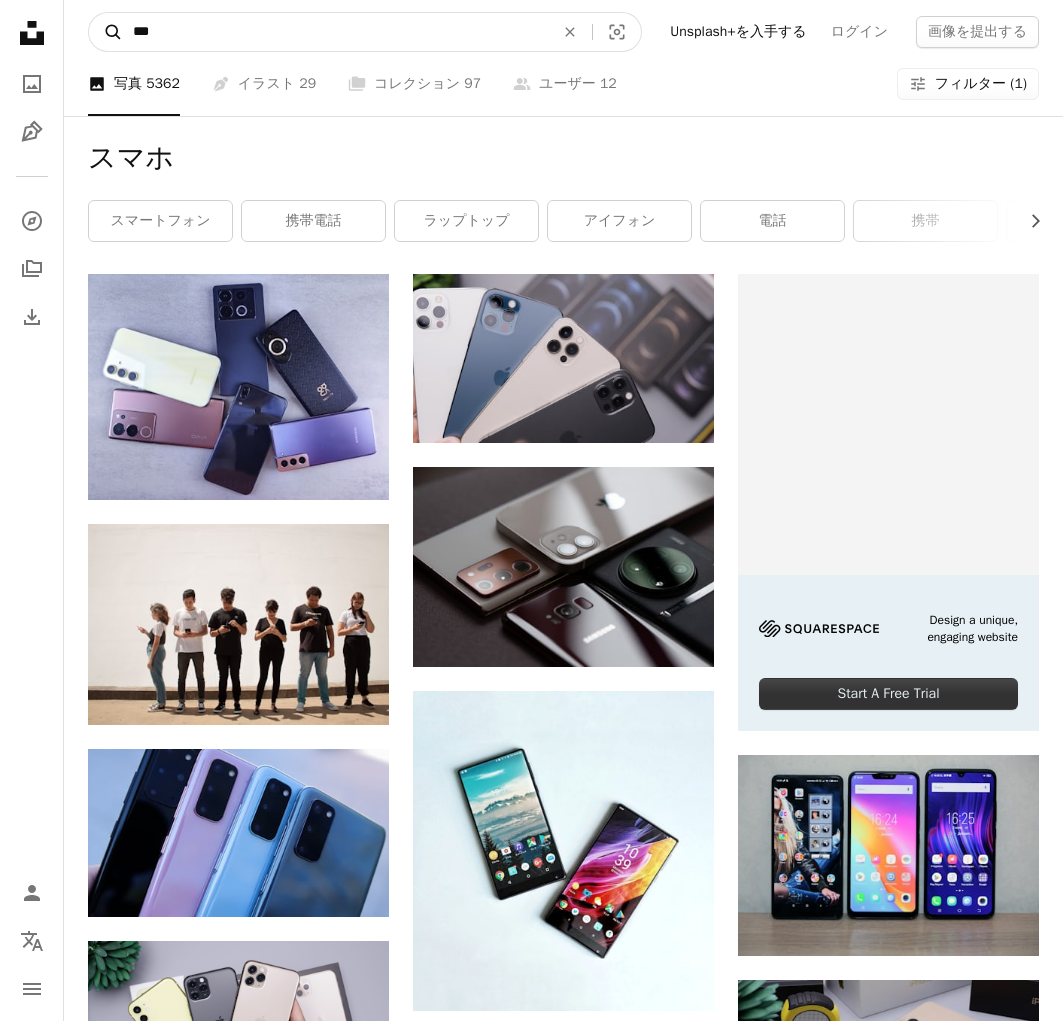 drag, startPoint x: 231, startPoint y: 25, endPoint x: 118, endPoint y: 43, distance: 114.424644 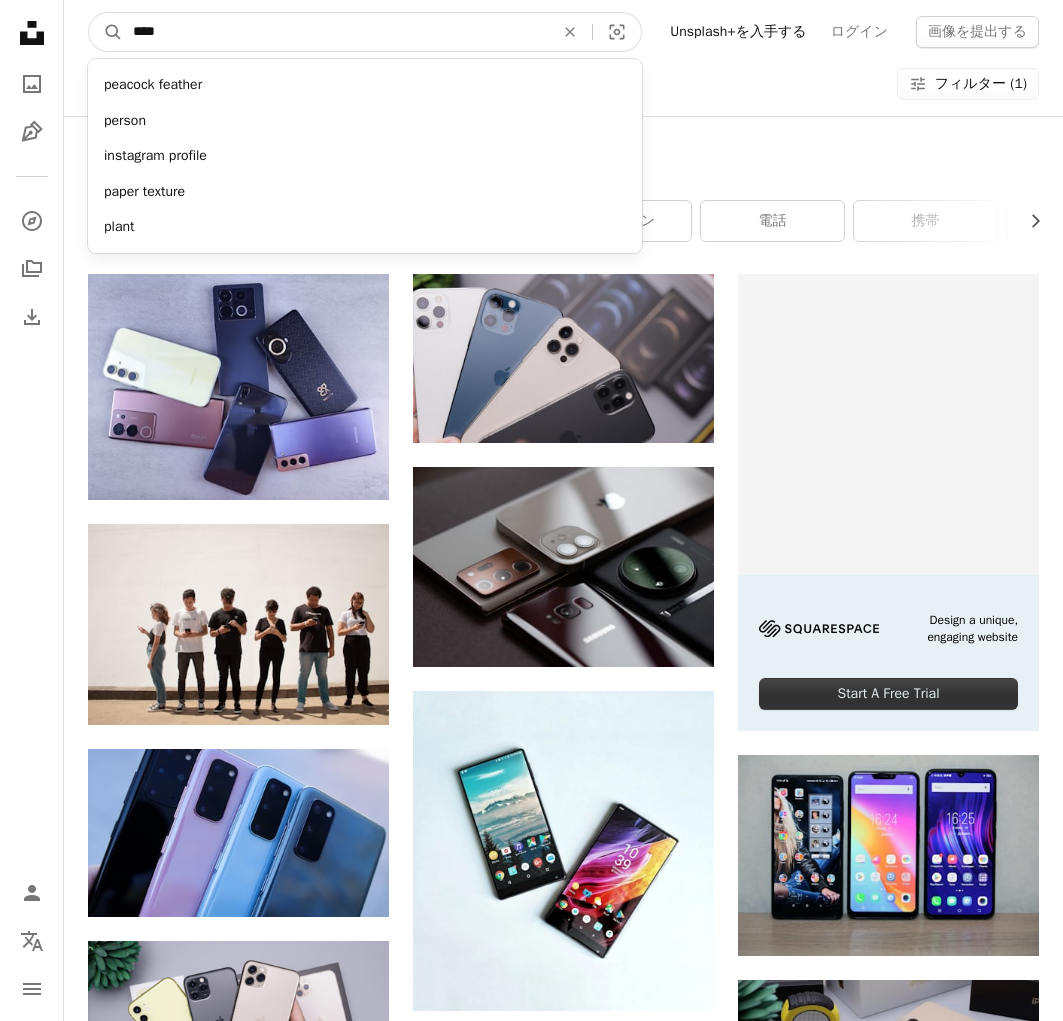 type on "*****" 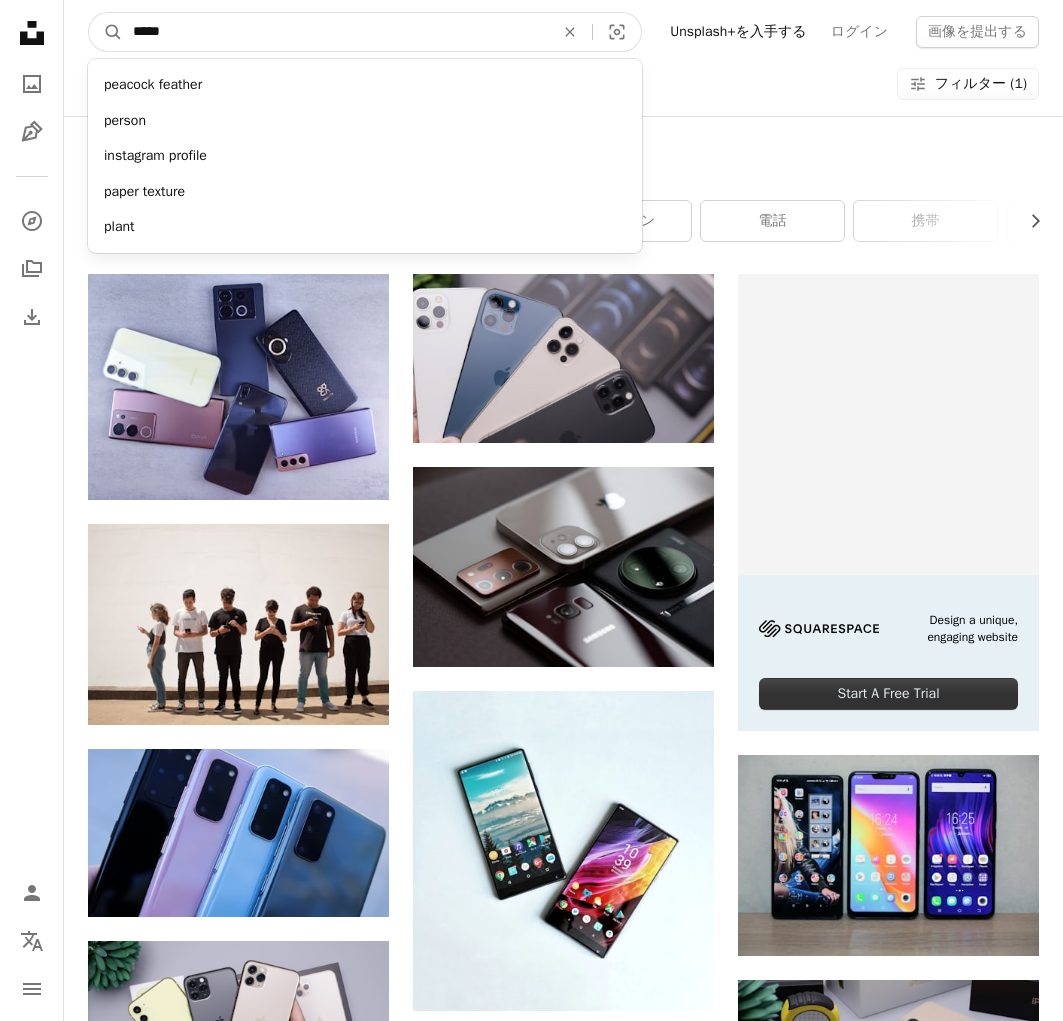 click on "A magnifying glass" at bounding box center [106, 32] 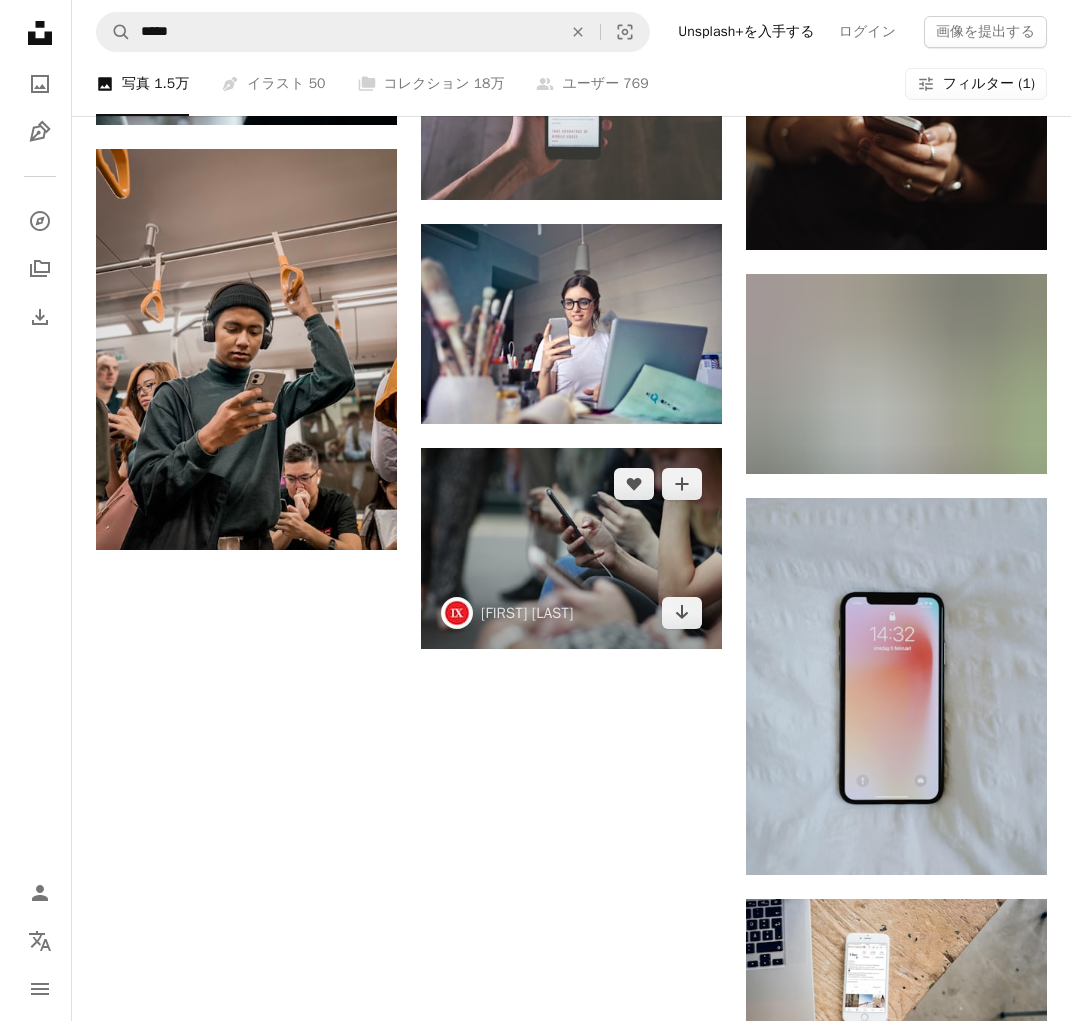 scroll, scrollTop: 1333, scrollLeft: 0, axis: vertical 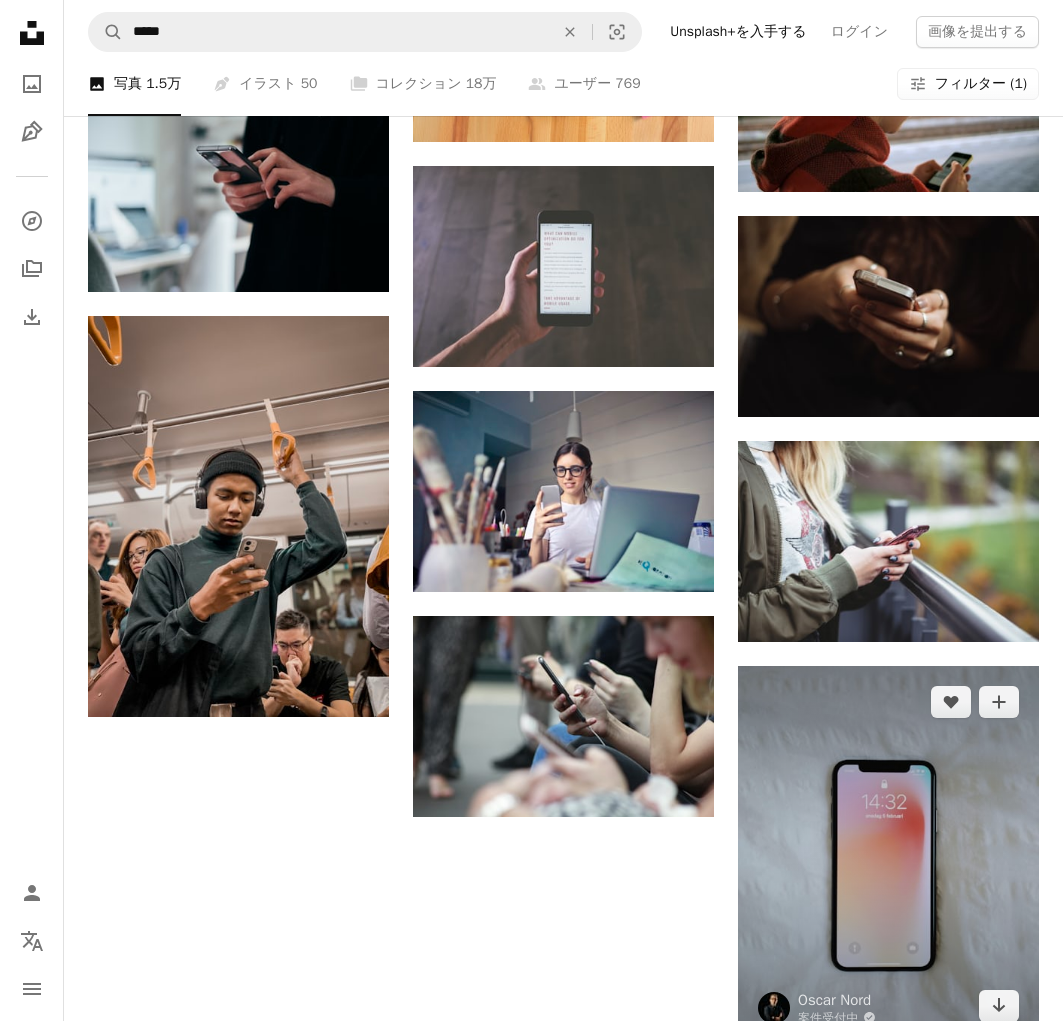 click at bounding box center [888, 854] 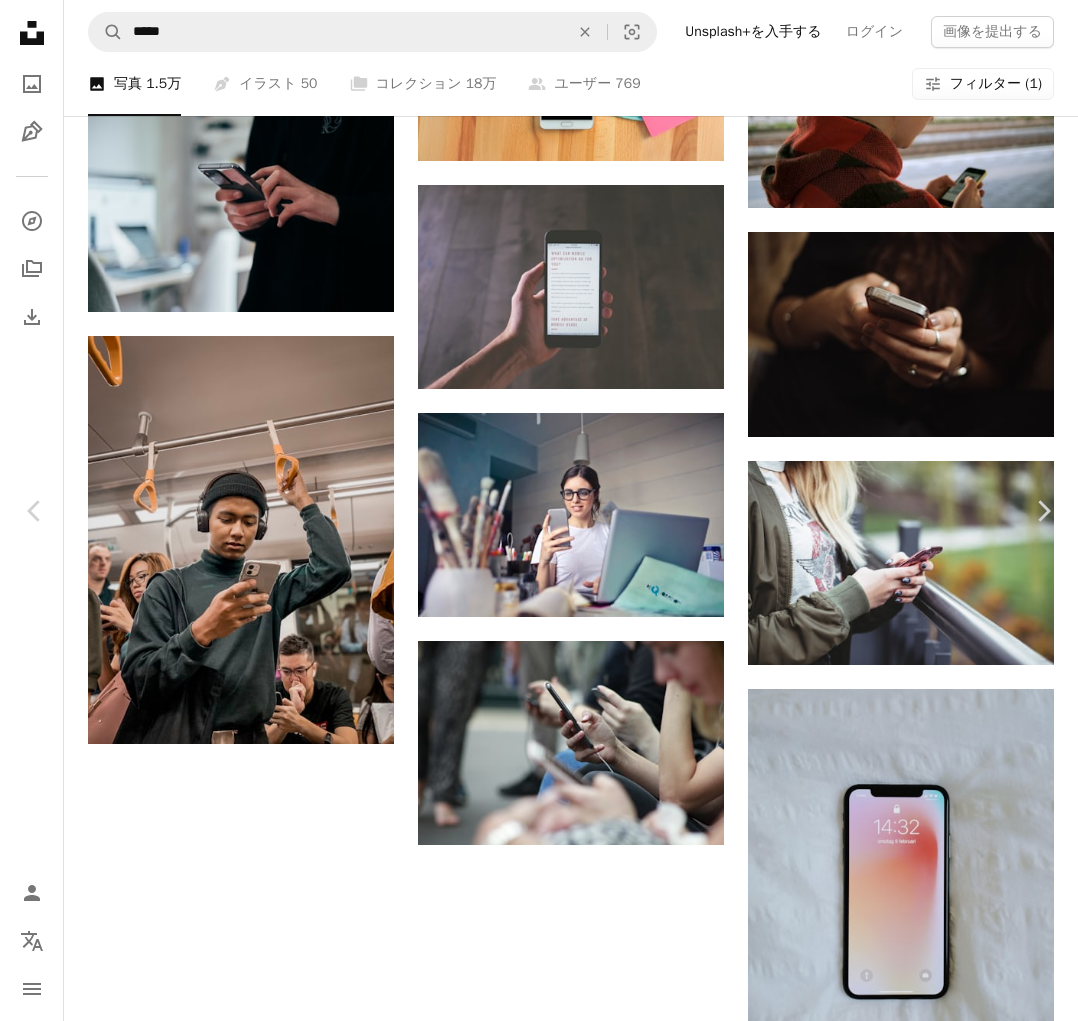 scroll, scrollTop: 5833, scrollLeft: 0, axis: vertical 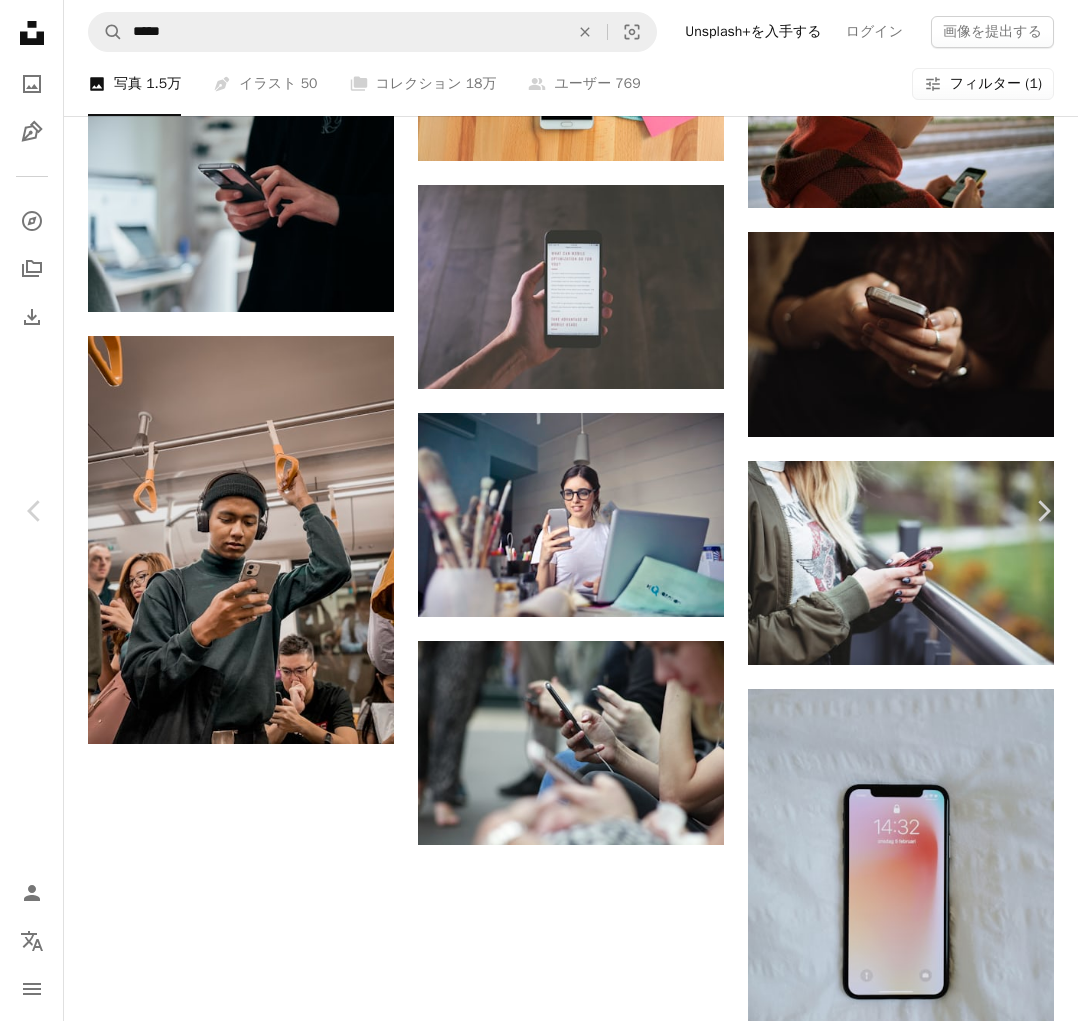 drag, startPoint x: 520, startPoint y: 818, endPoint x: 490, endPoint y: 310, distance: 508.88507 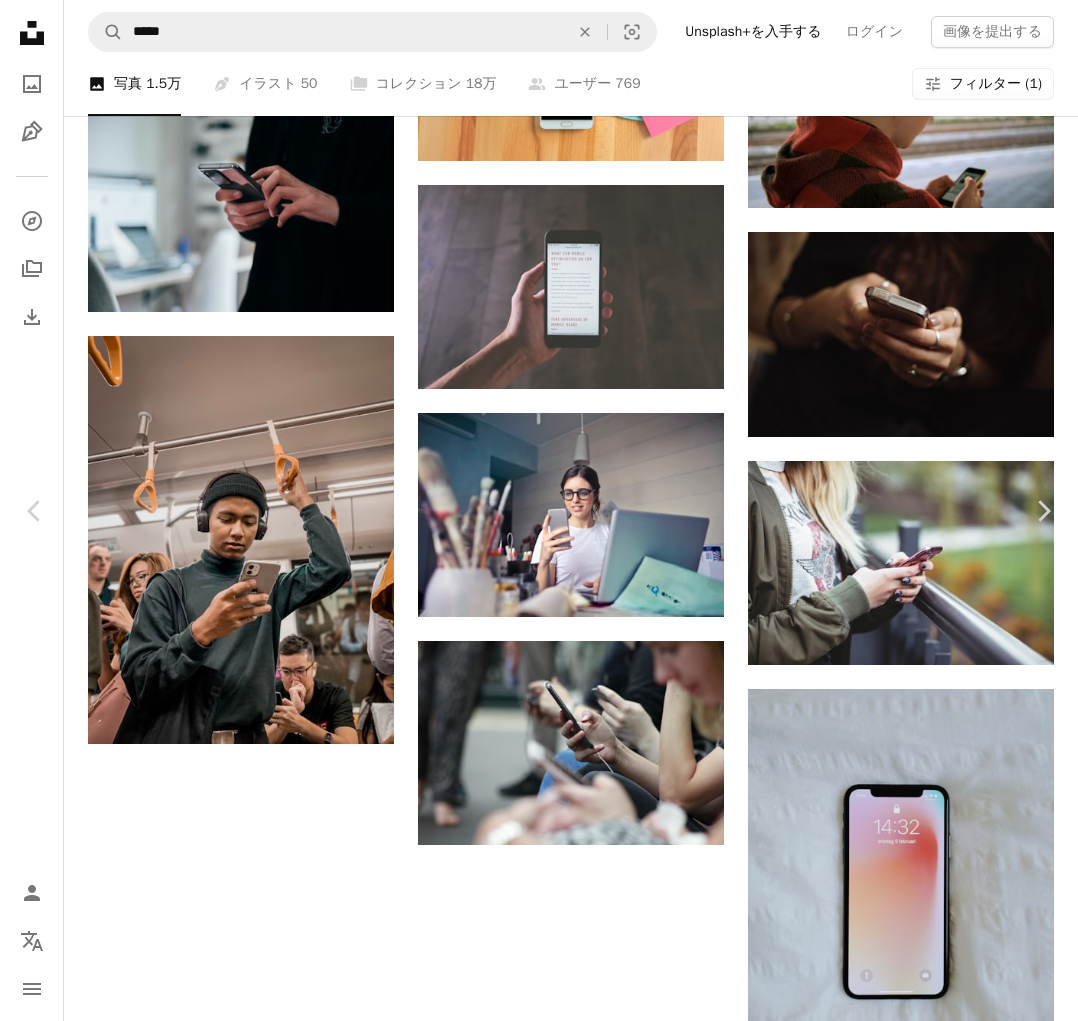 click on "無料ダウンロード" at bounding box center [865, 2700] 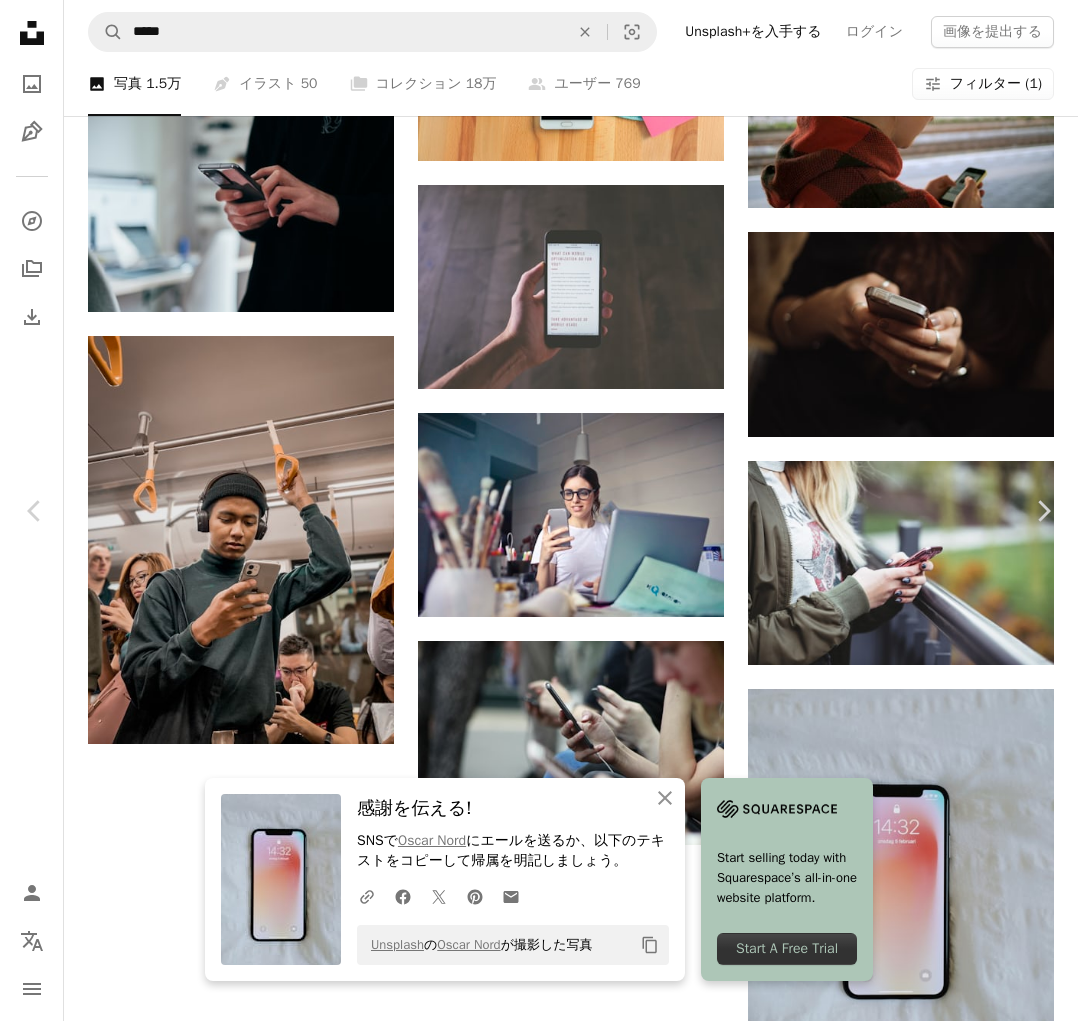 click on "ダウンロードサイズを選択してください" at bounding box center (965, 2740) 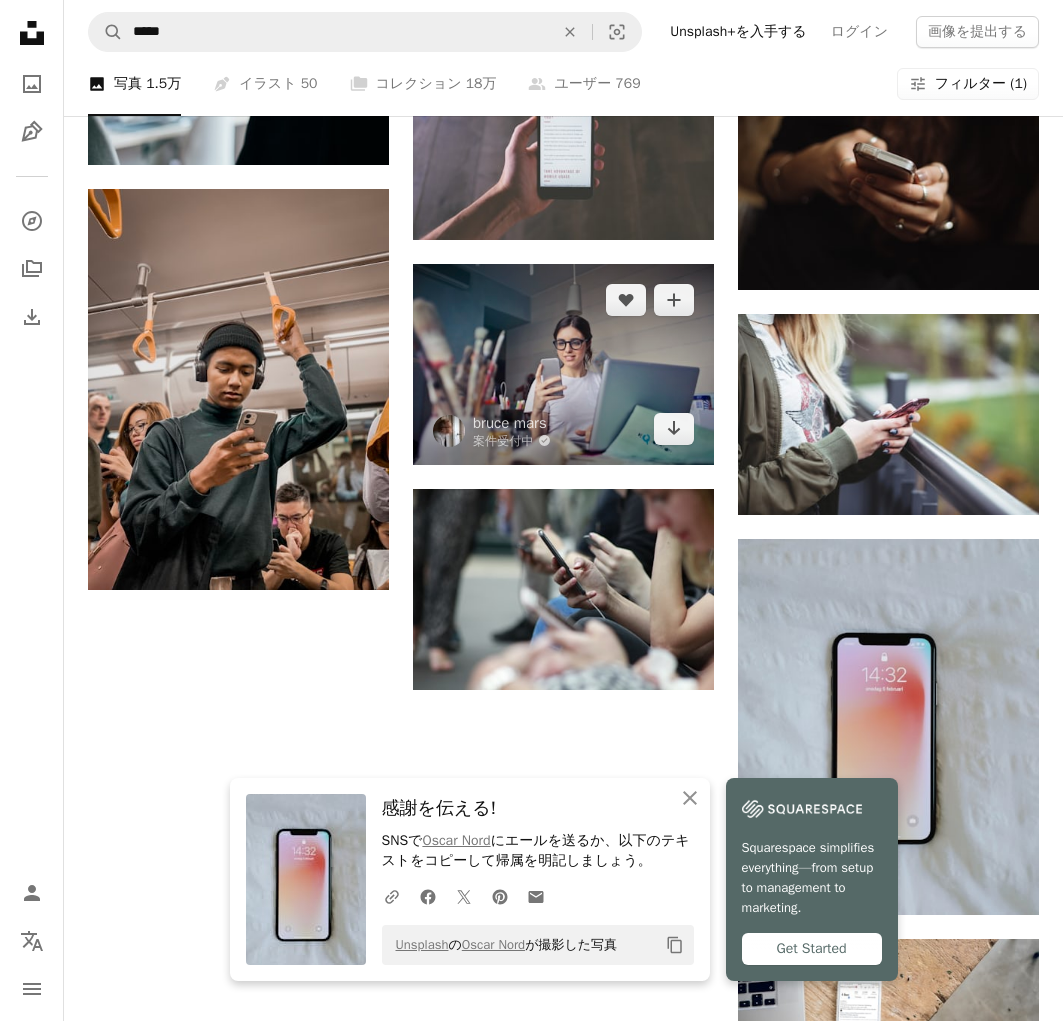 scroll, scrollTop: 1945, scrollLeft: 0, axis: vertical 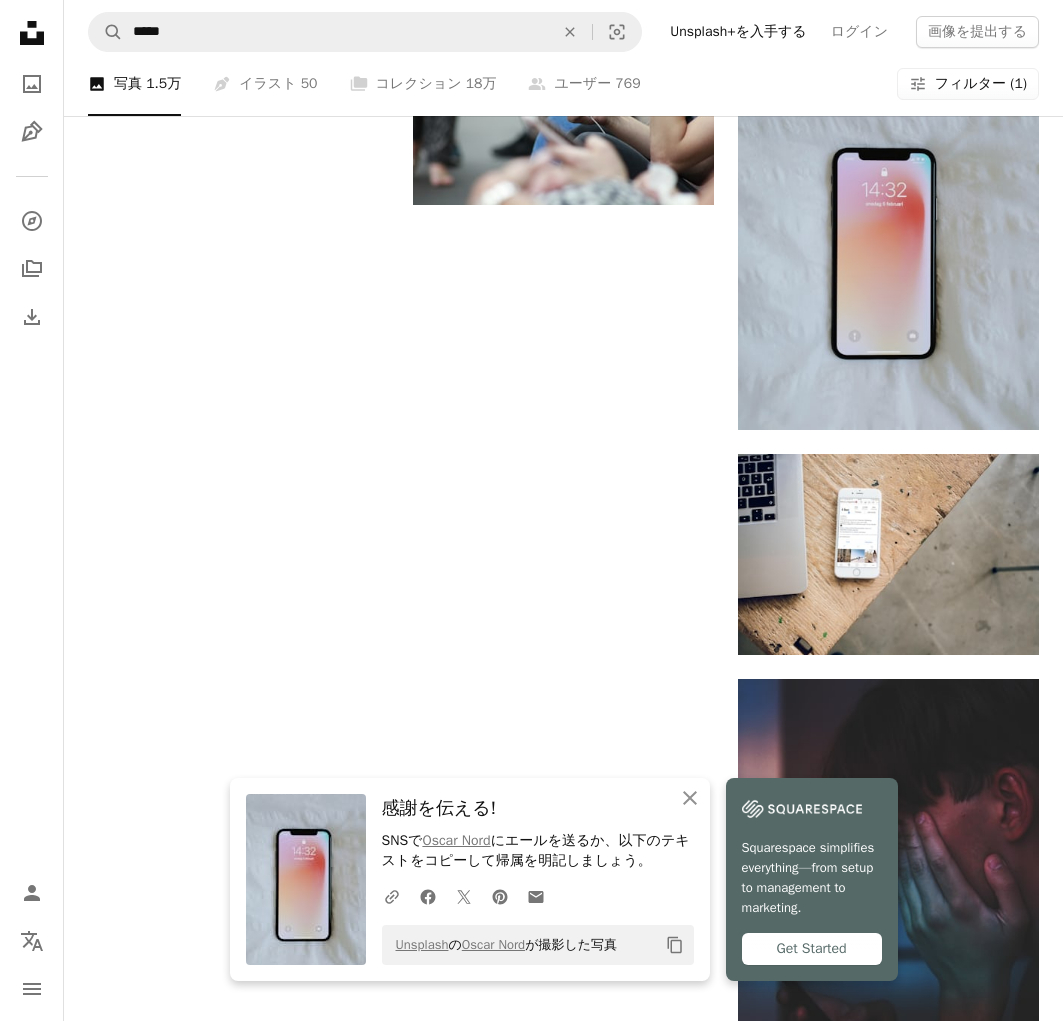 click on "他のイメージを表示" at bounding box center [563, 1732] 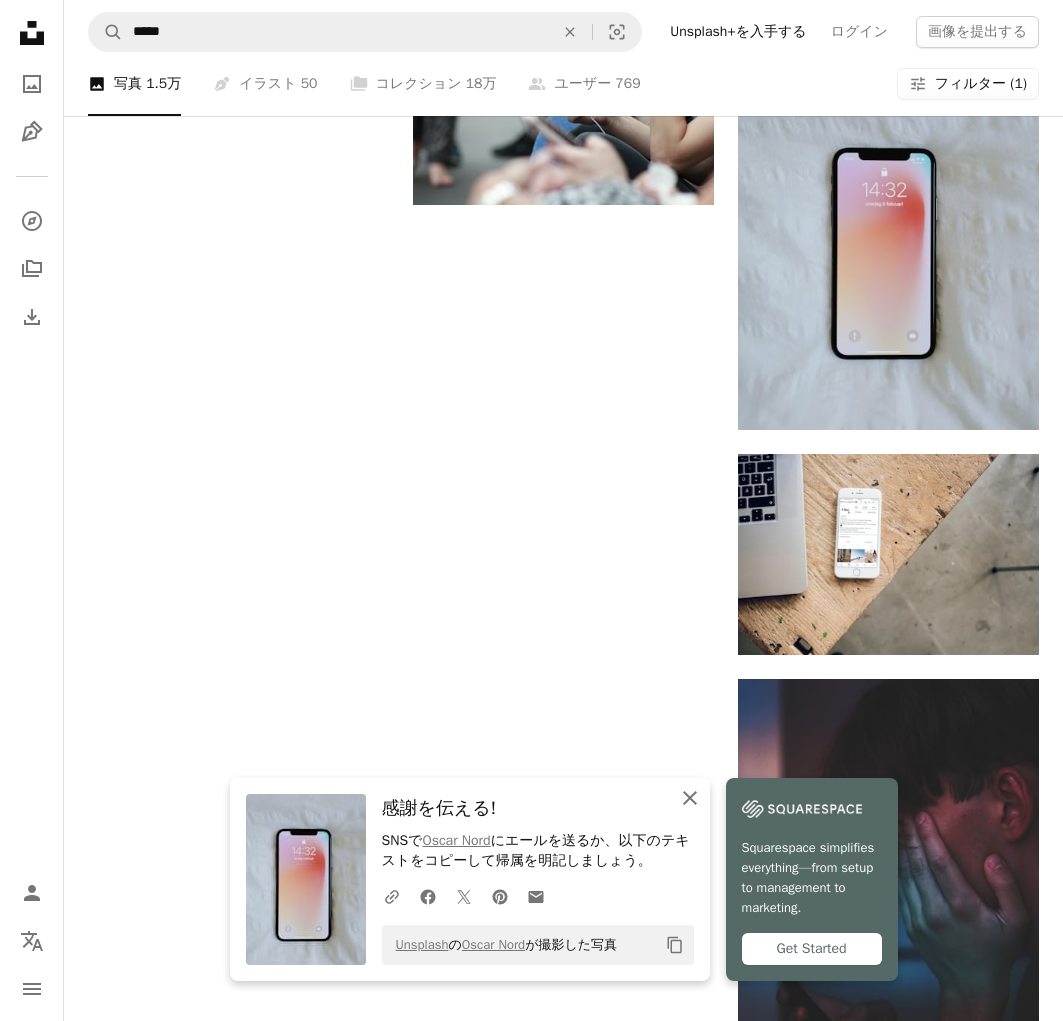 click on "An X shape" 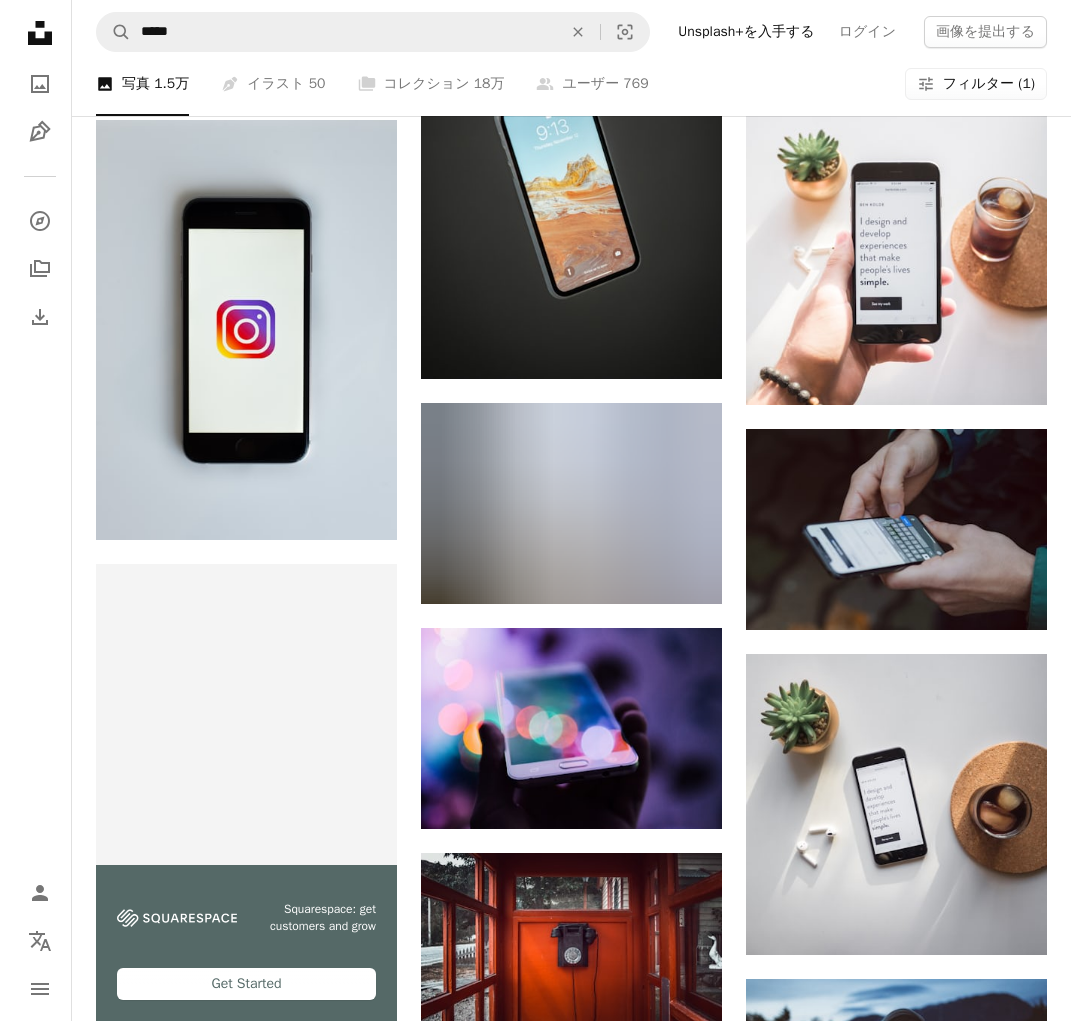 scroll, scrollTop: 2778, scrollLeft: 0, axis: vertical 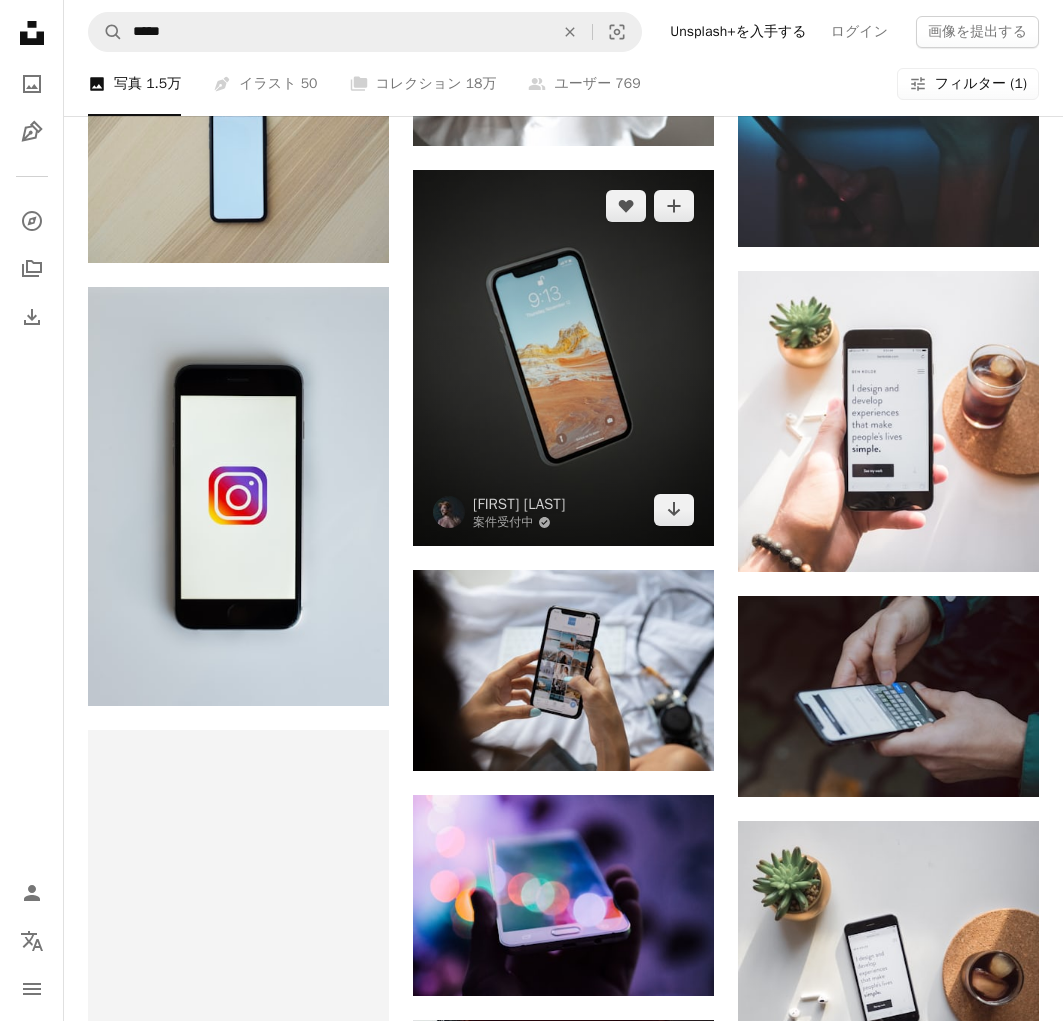 click at bounding box center (563, 358) 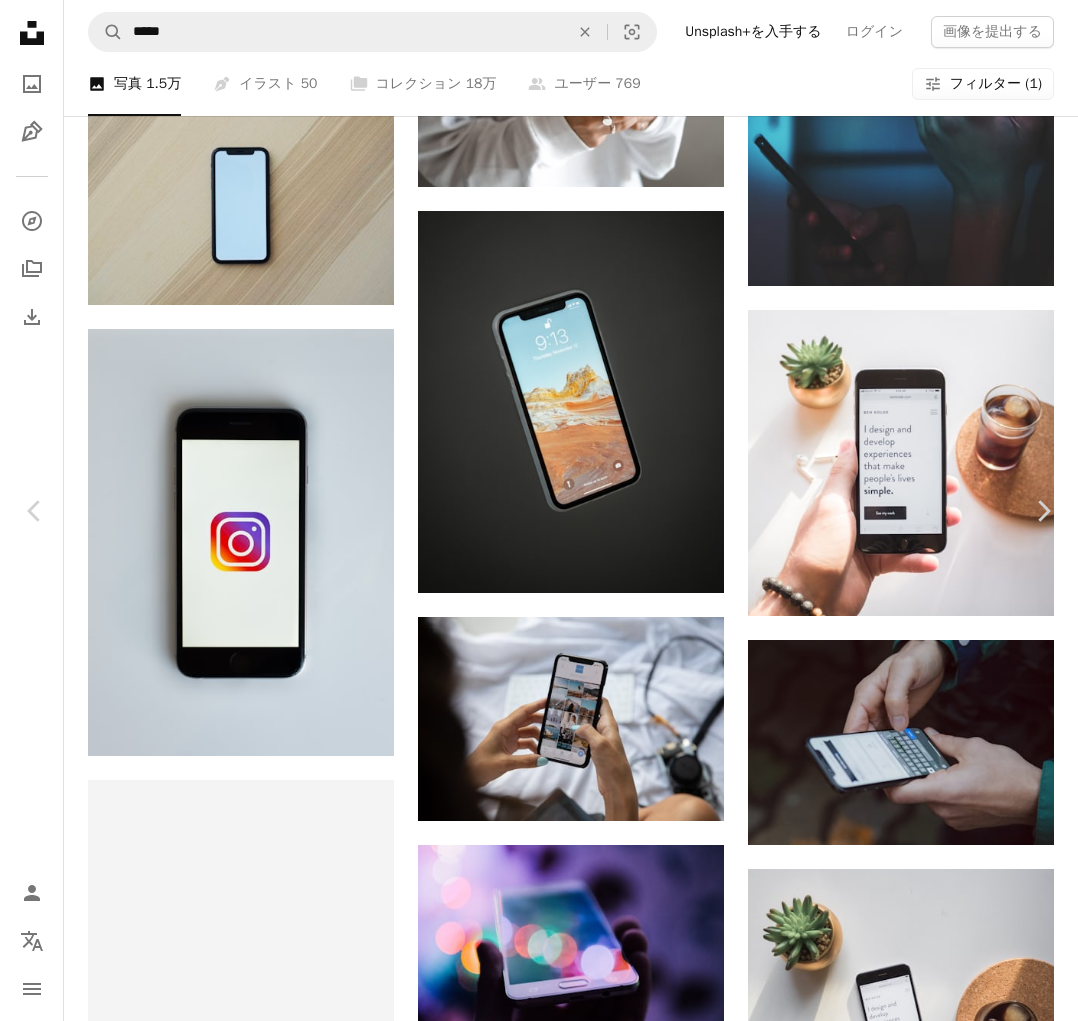 scroll, scrollTop: 10989, scrollLeft: 0, axis: vertical 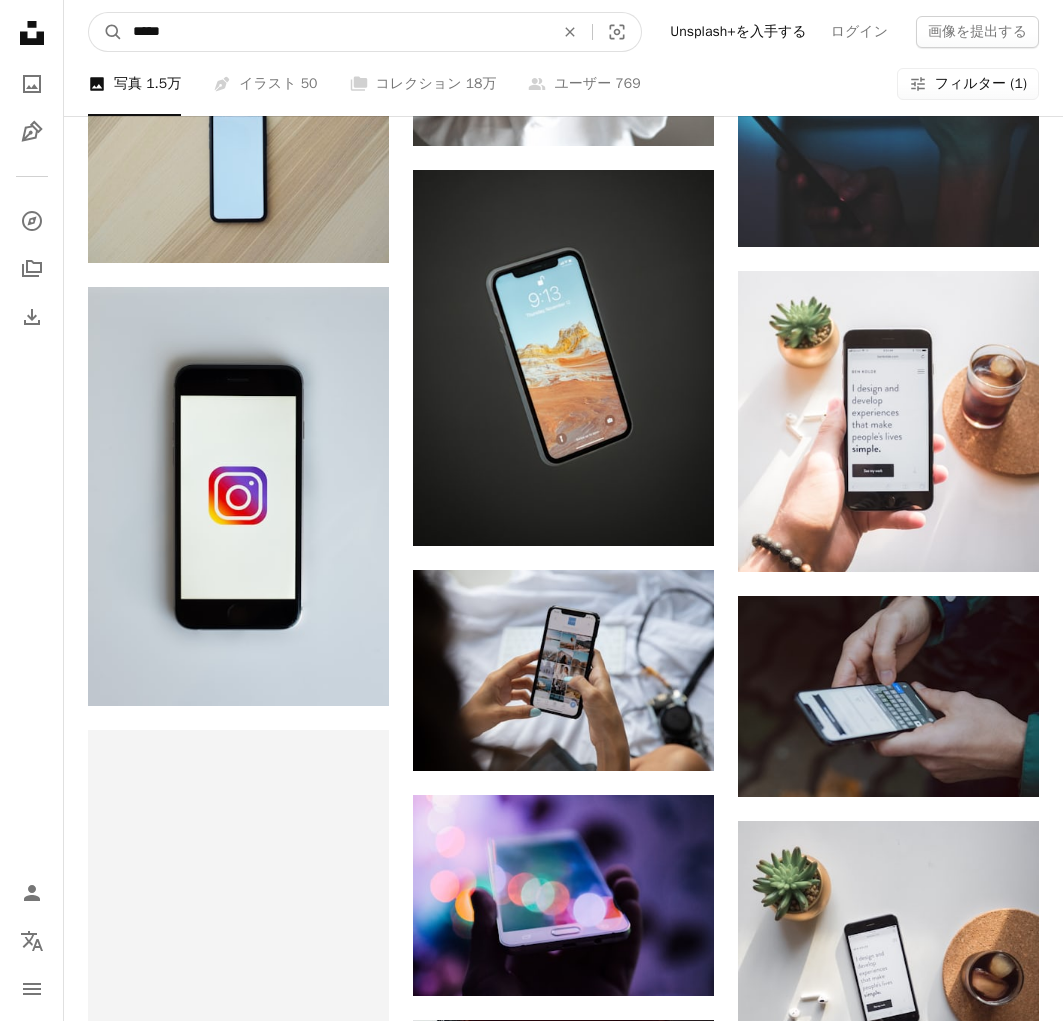 drag, startPoint x: 203, startPoint y: 38, endPoint x: 295, endPoint y: 70, distance: 97.406364 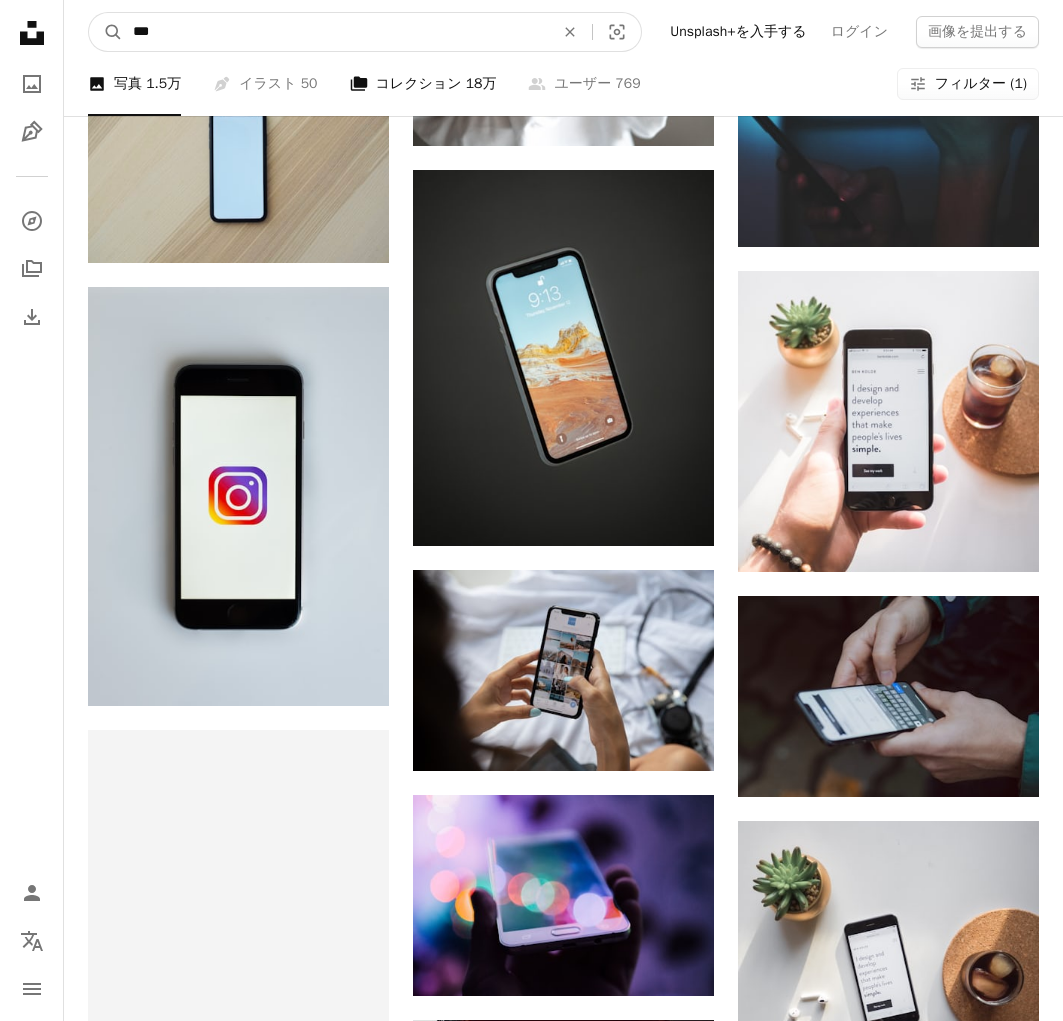 type on "***" 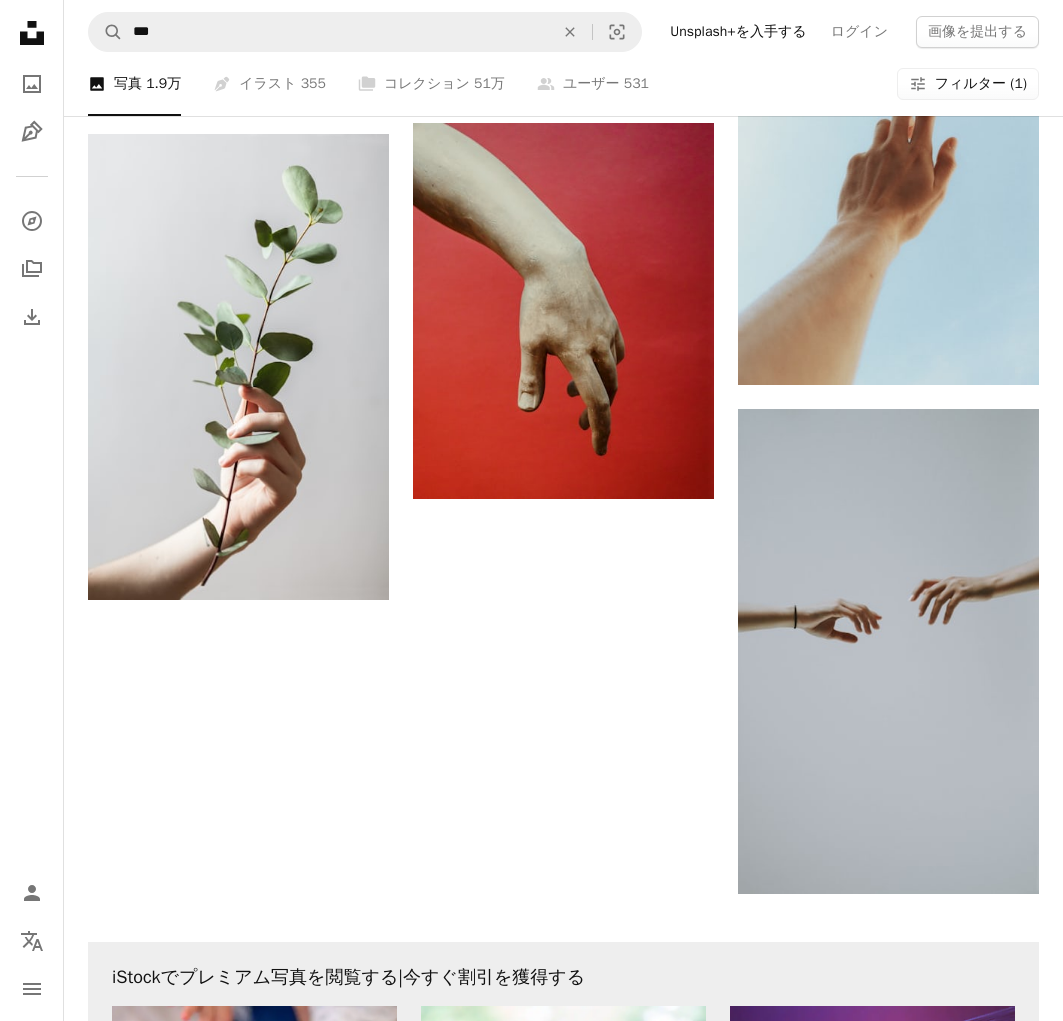 scroll, scrollTop: 2454, scrollLeft: 0, axis: vertical 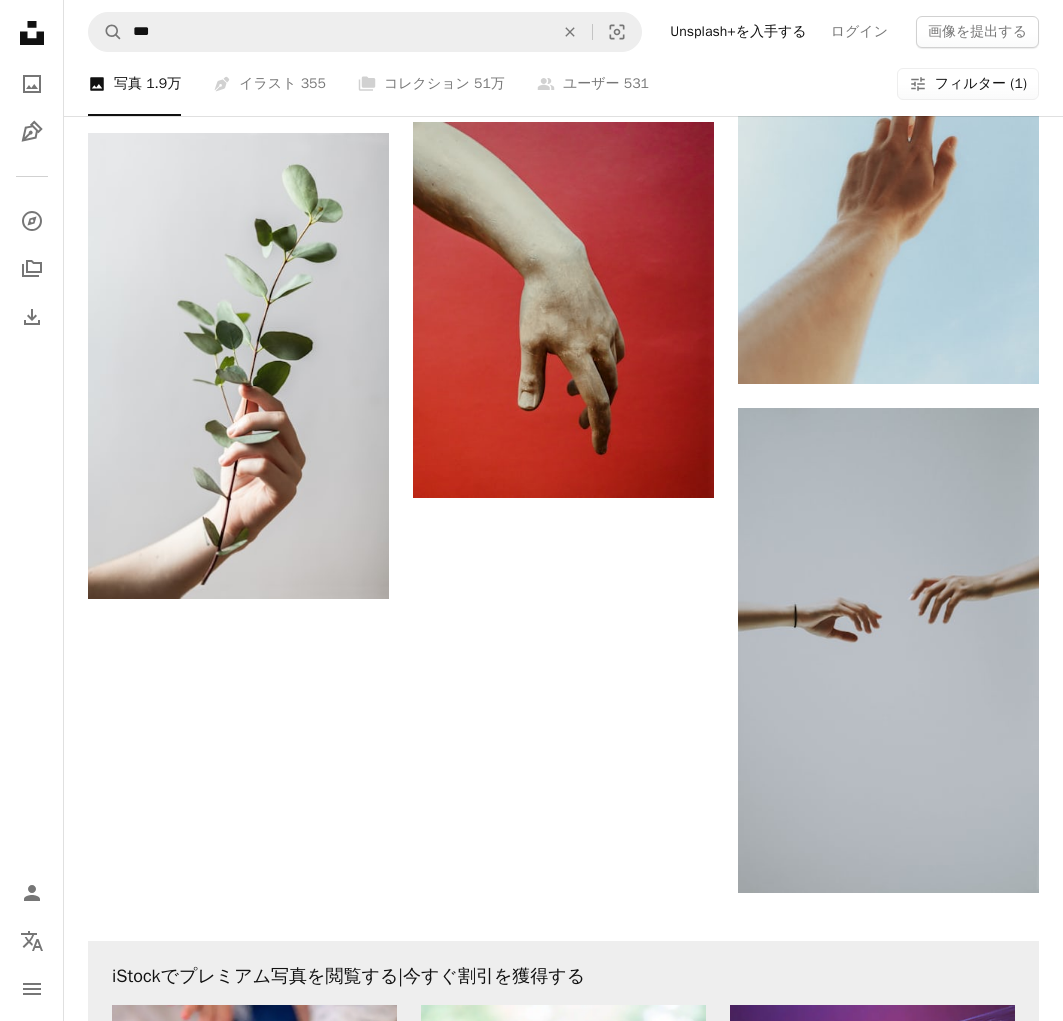 click on "他のイメージを表示" at bounding box center (563, 1545) 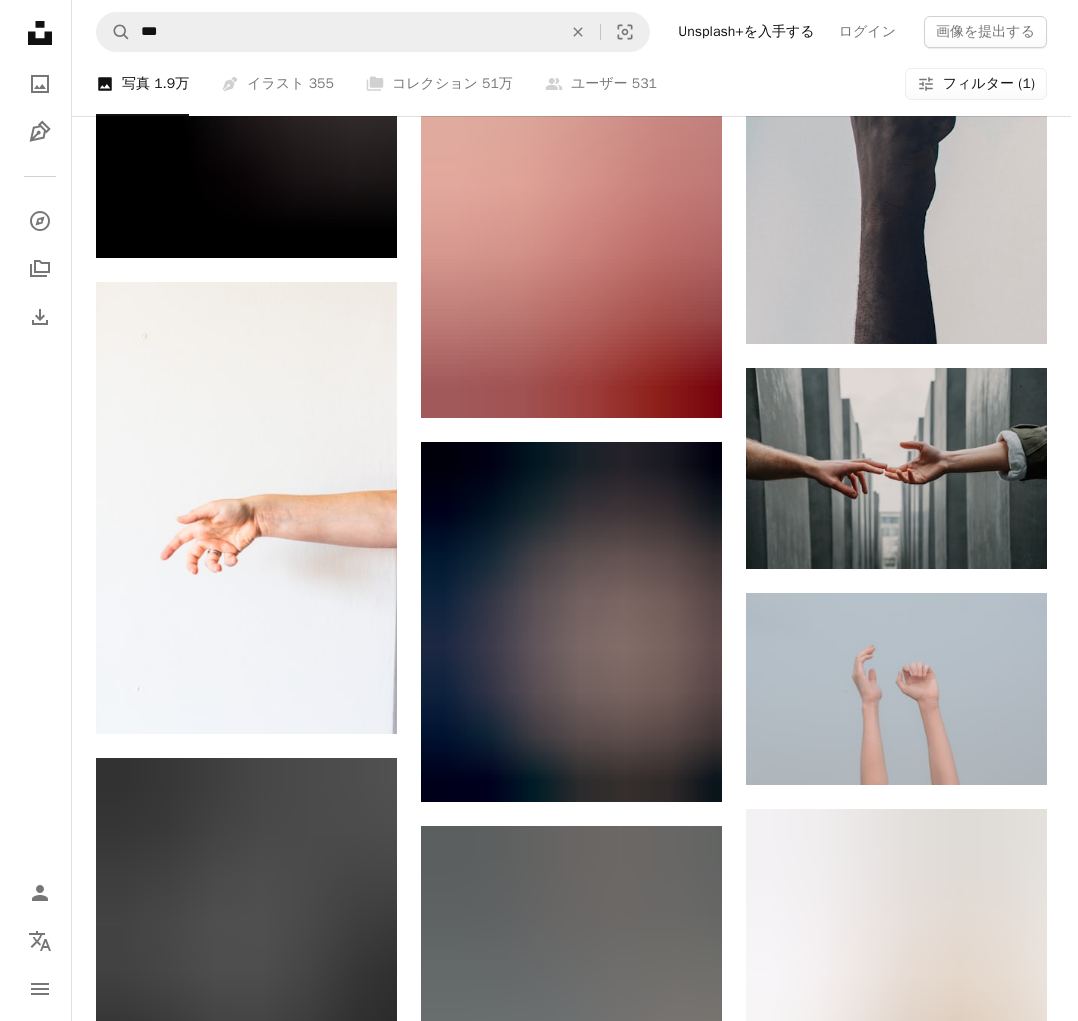 scroll, scrollTop: 5287, scrollLeft: 0, axis: vertical 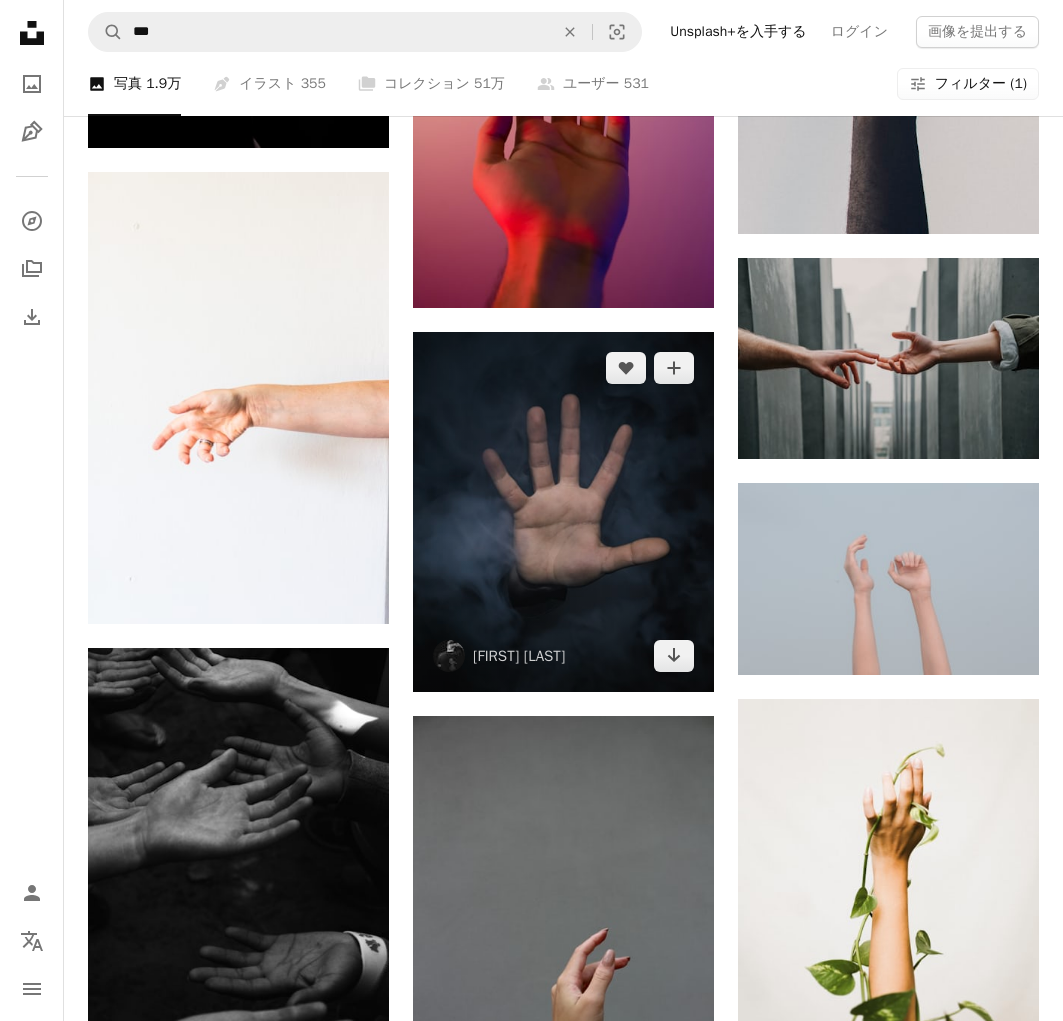 click at bounding box center (563, 512) 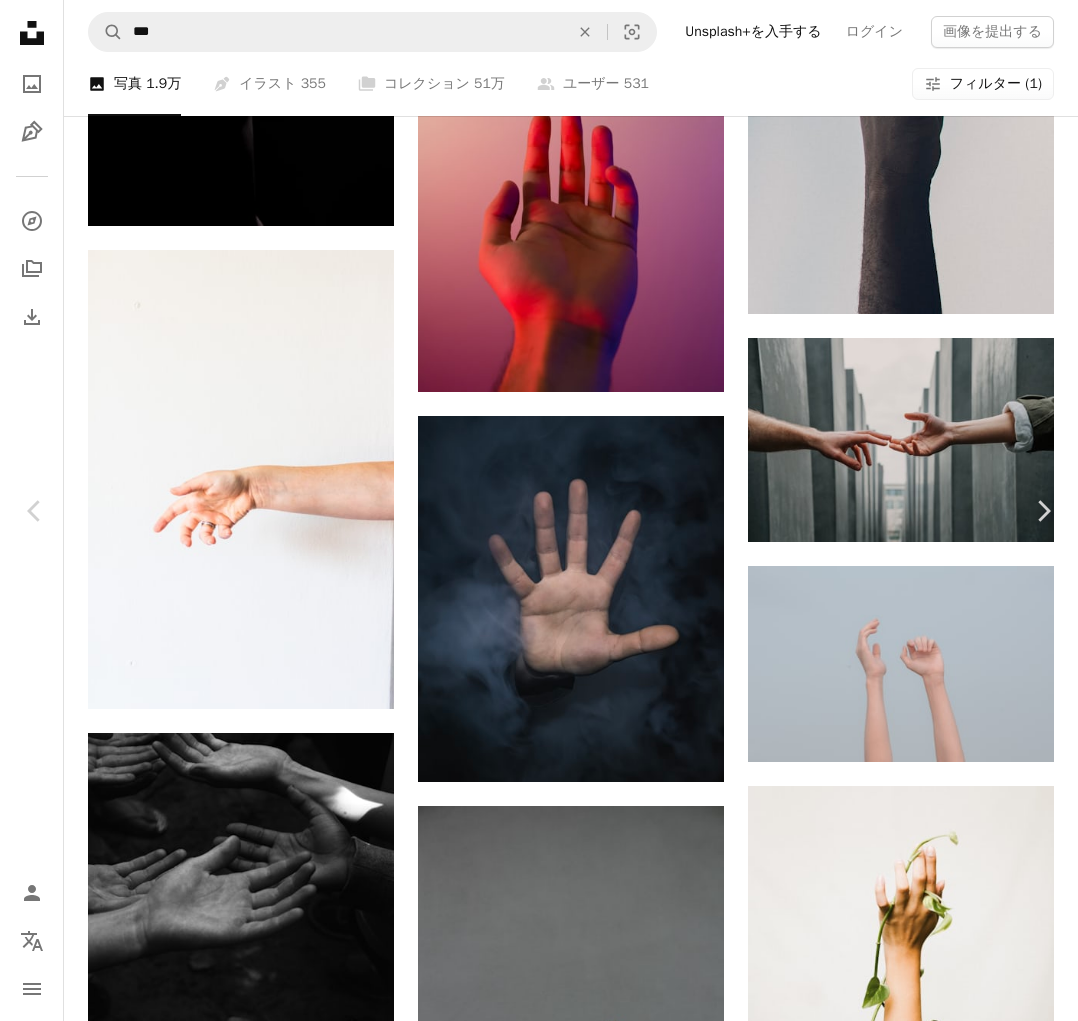 scroll, scrollTop: 5333, scrollLeft: 0, axis: vertical 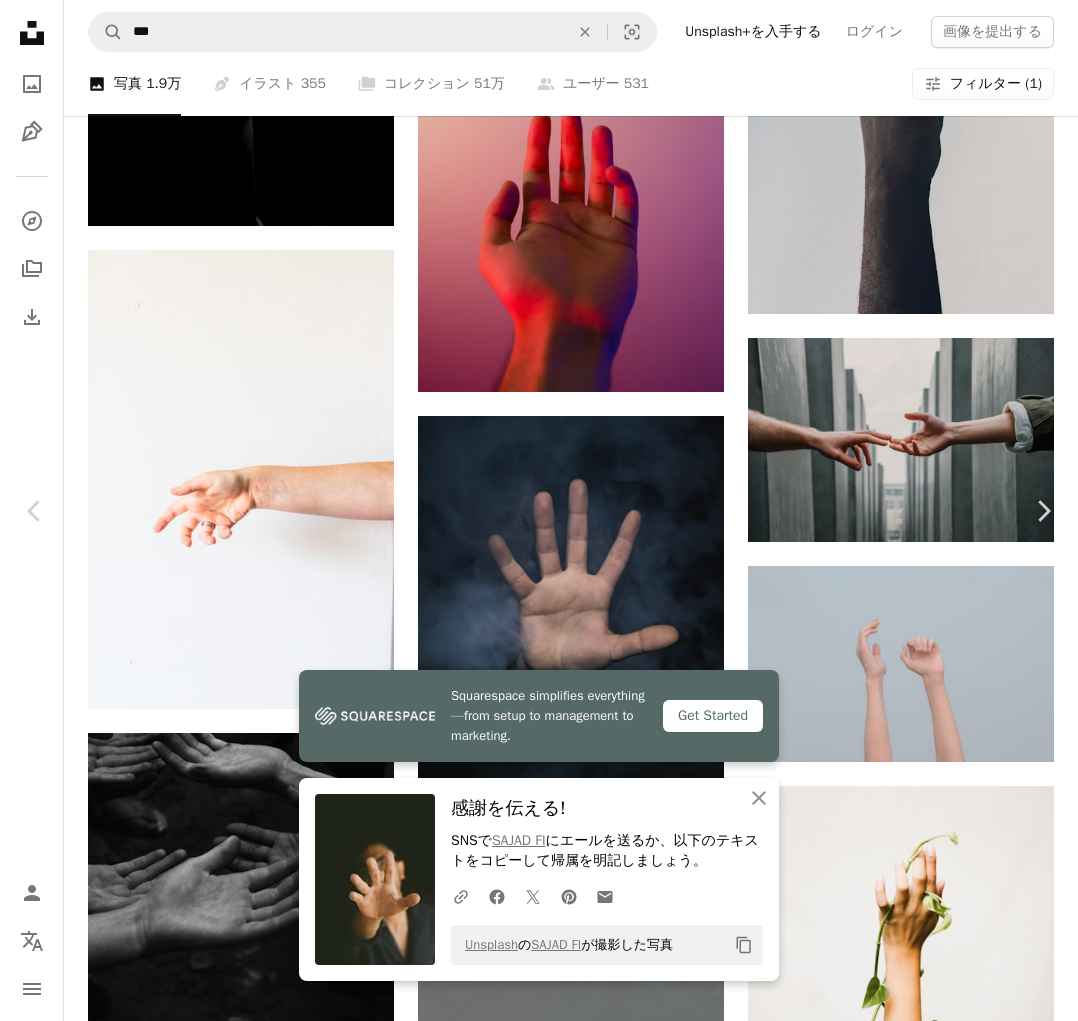 drag, startPoint x: 420, startPoint y: 679, endPoint x: 420, endPoint y: 667, distance: 12 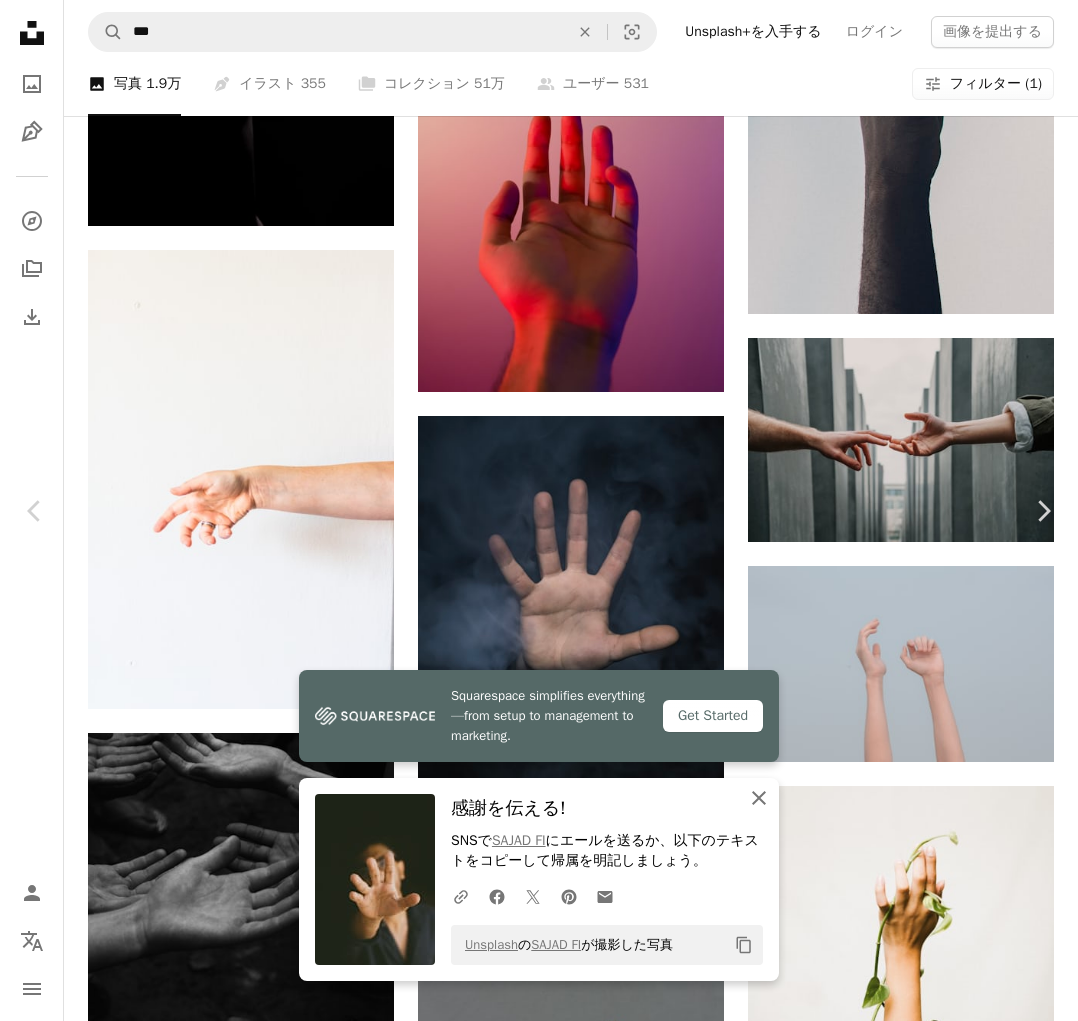 drag, startPoint x: 753, startPoint y: 794, endPoint x: 718, endPoint y: 775, distance: 39.824615 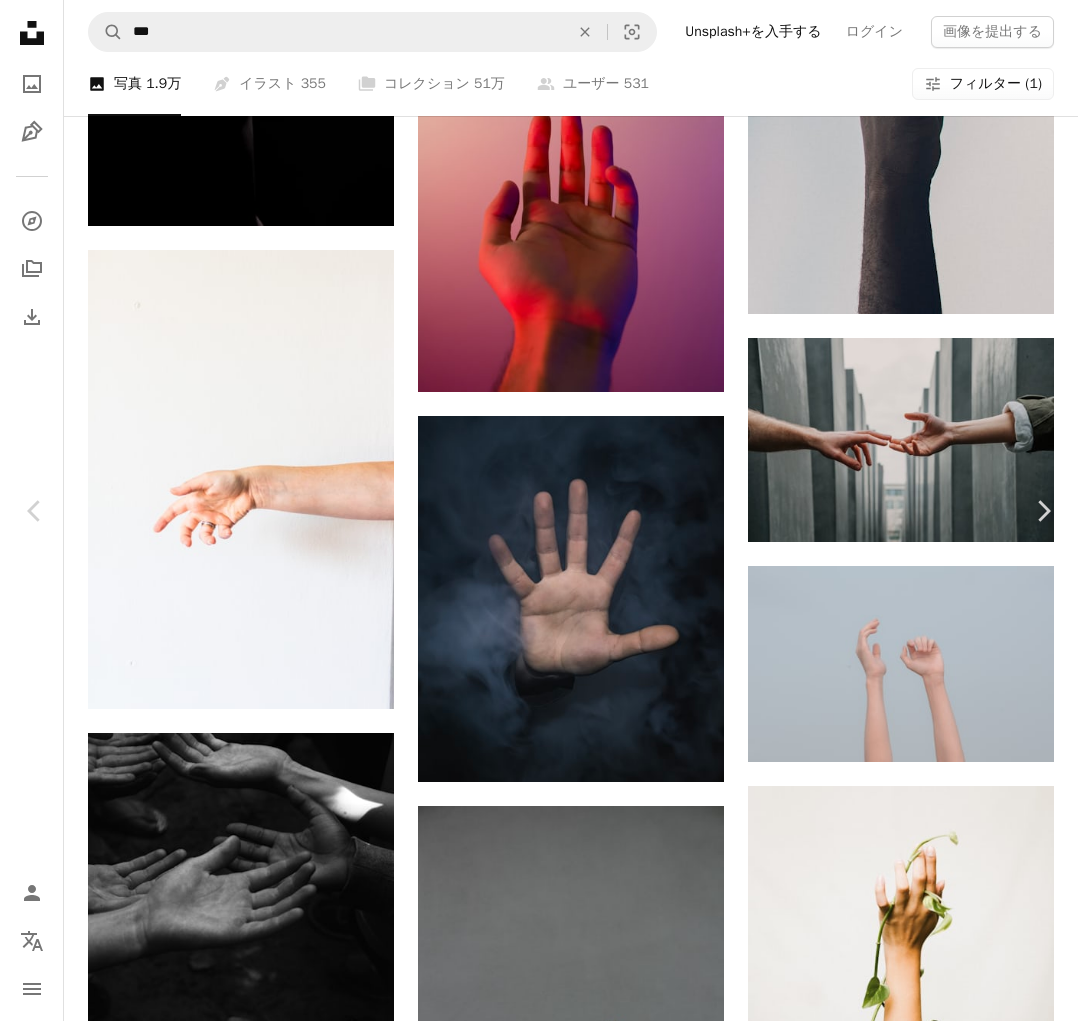 scroll, scrollTop: 4833, scrollLeft: 0, axis: vertical 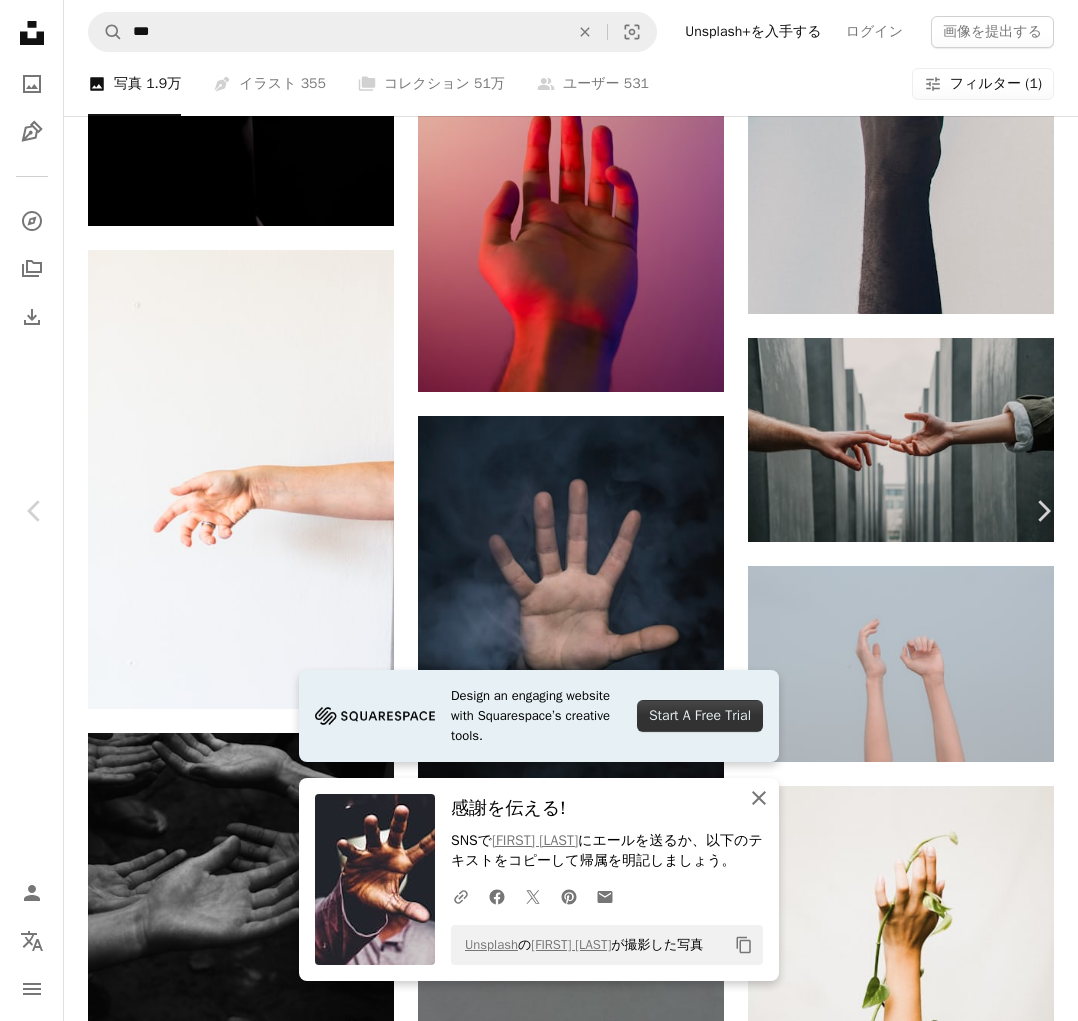 click 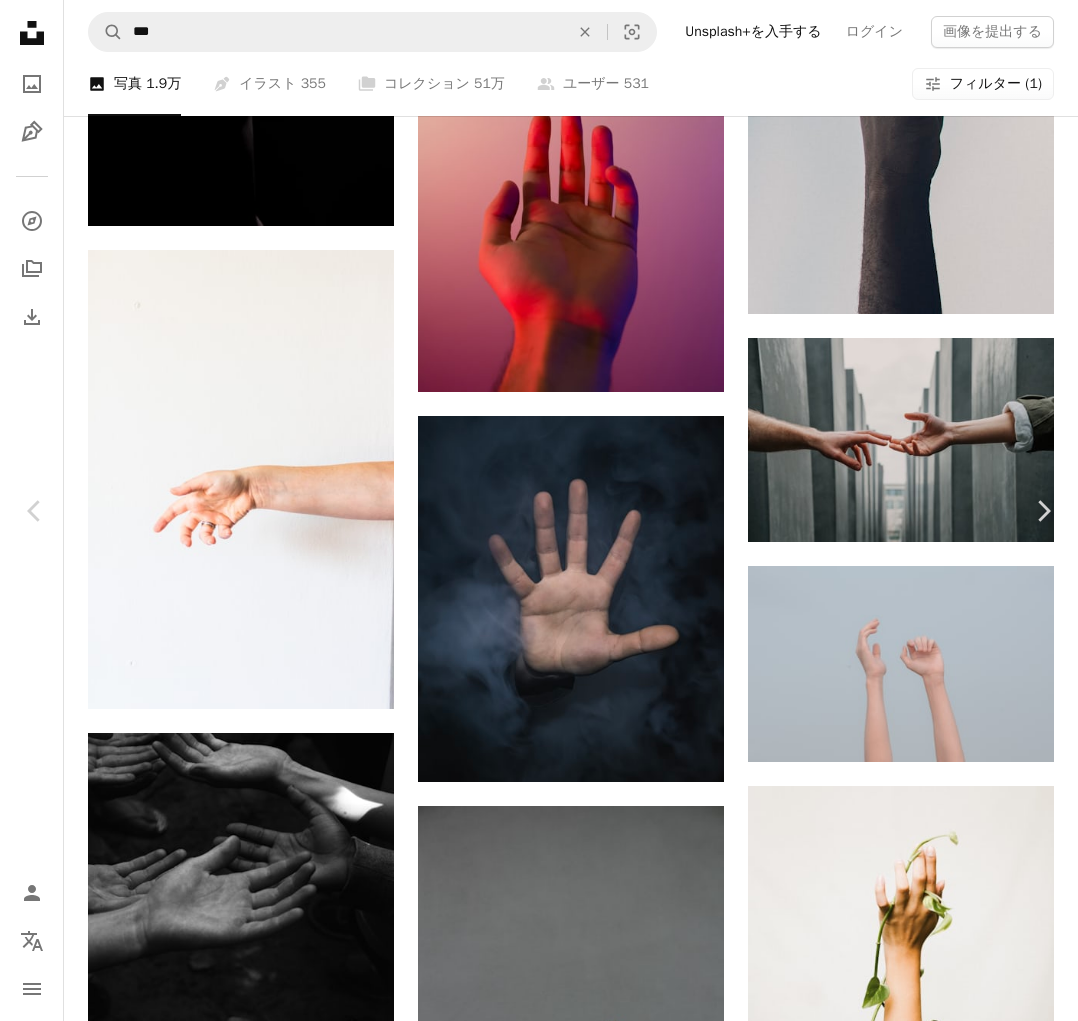 scroll, scrollTop: 2667, scrollLeft: 0, axis: vertical 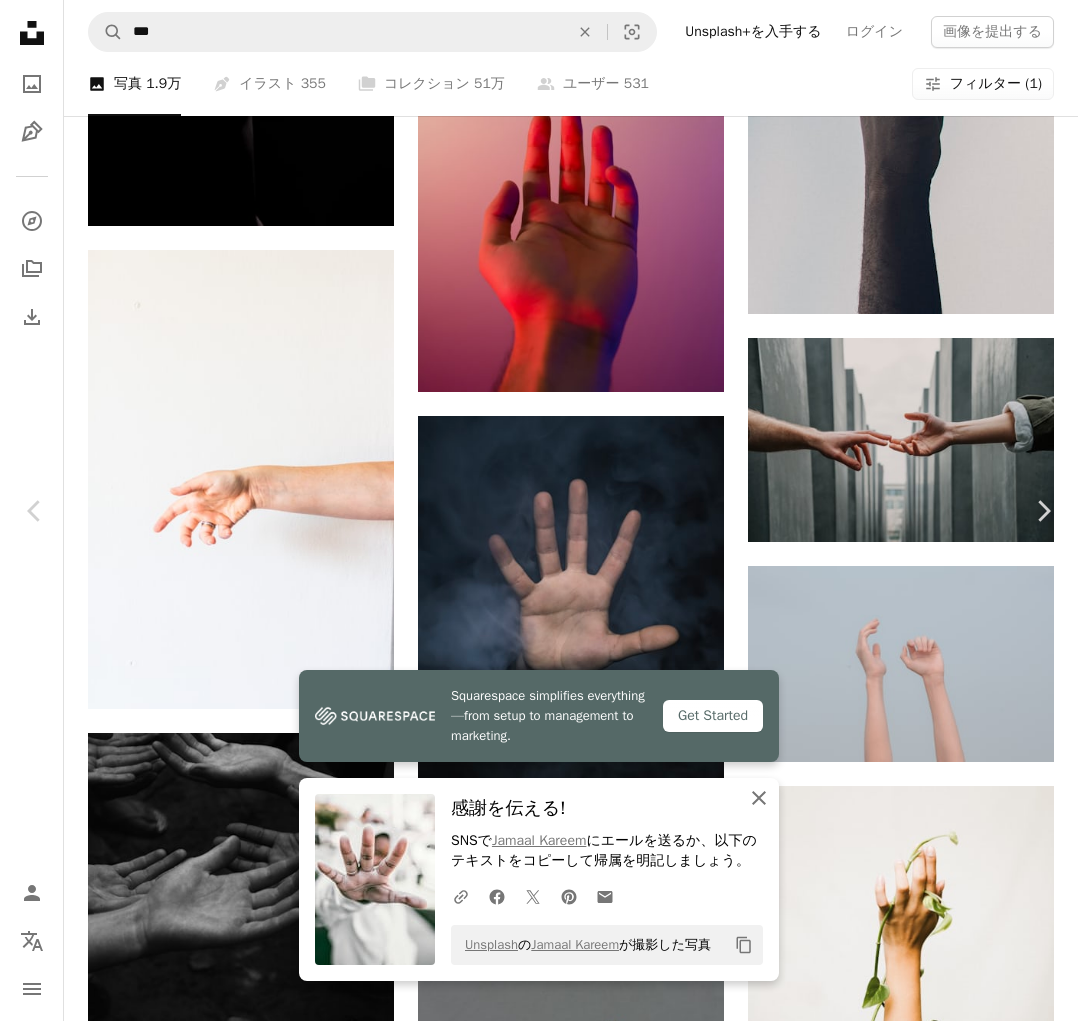 click on "An X shape 閉じる" at bounding box center (759, 798) 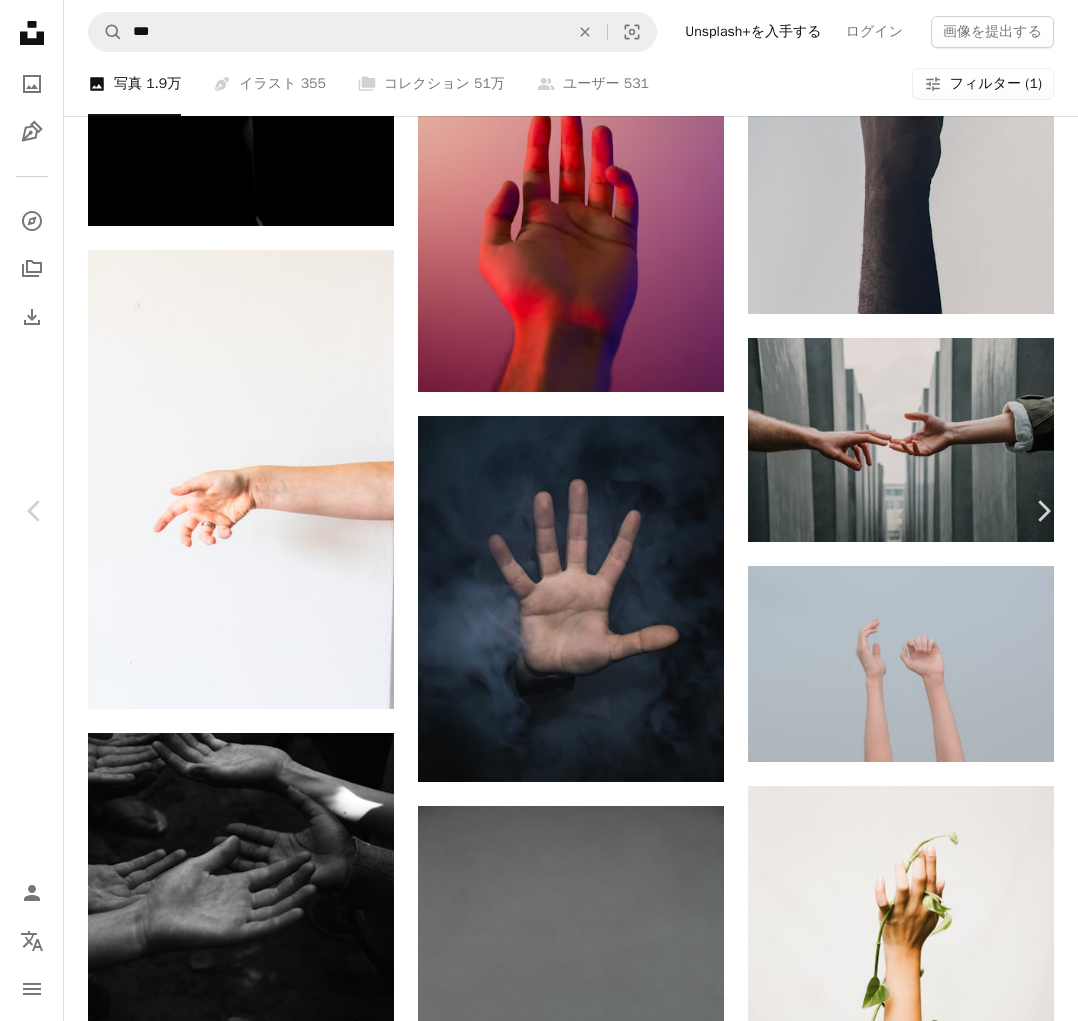 scroll, scrollTop: 8374, scrollLeft: 0, axis: vertical 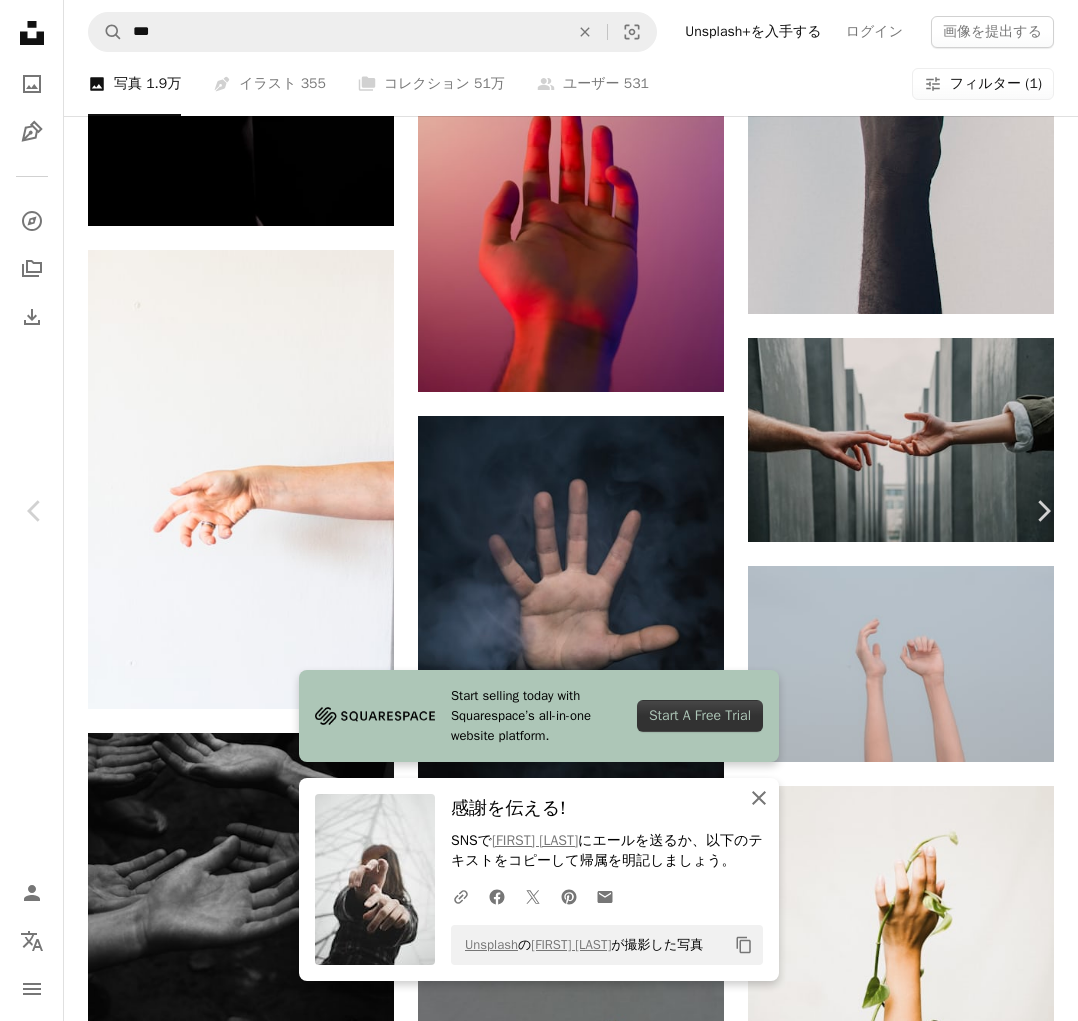 click on "An X shape" 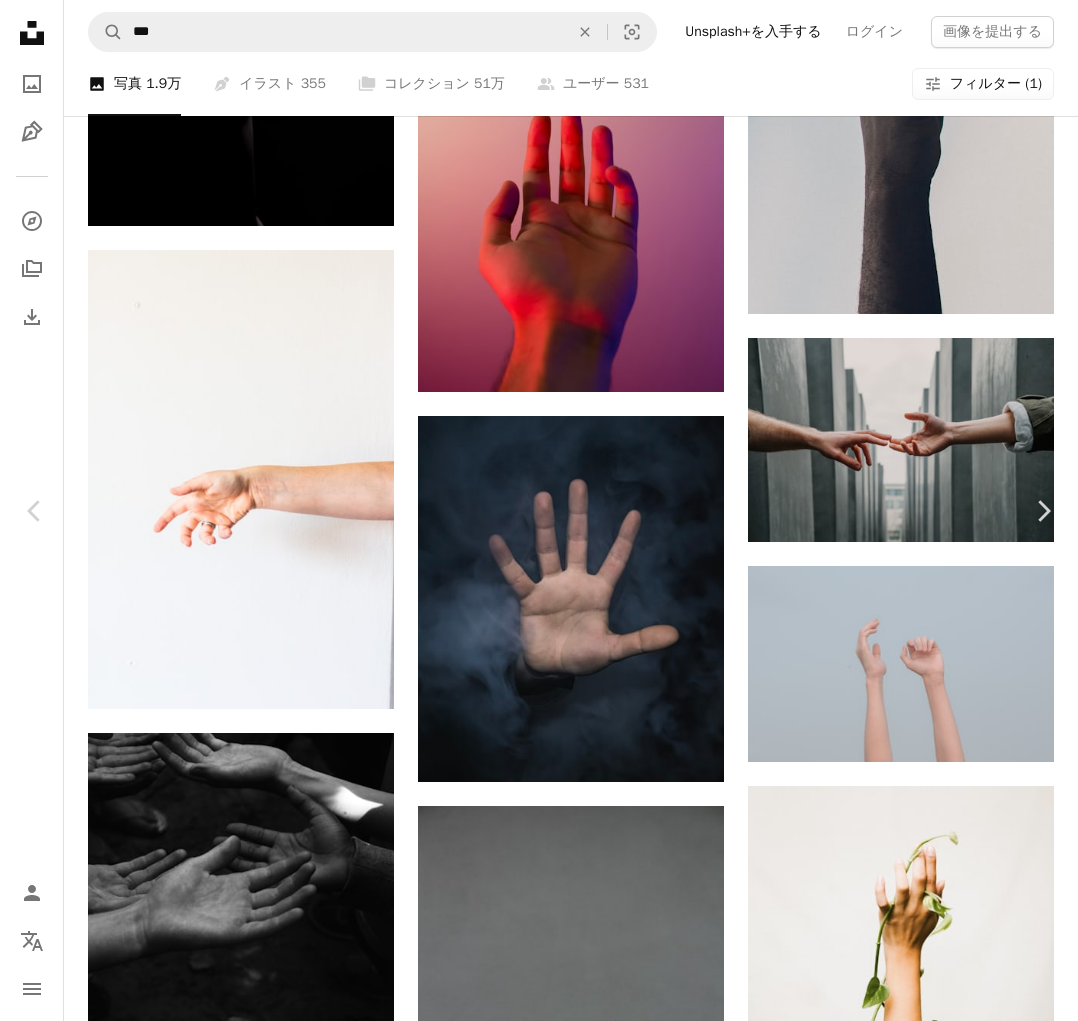 scroll, scrollTop: 1893, scrollLeft: 0, axis: vertical 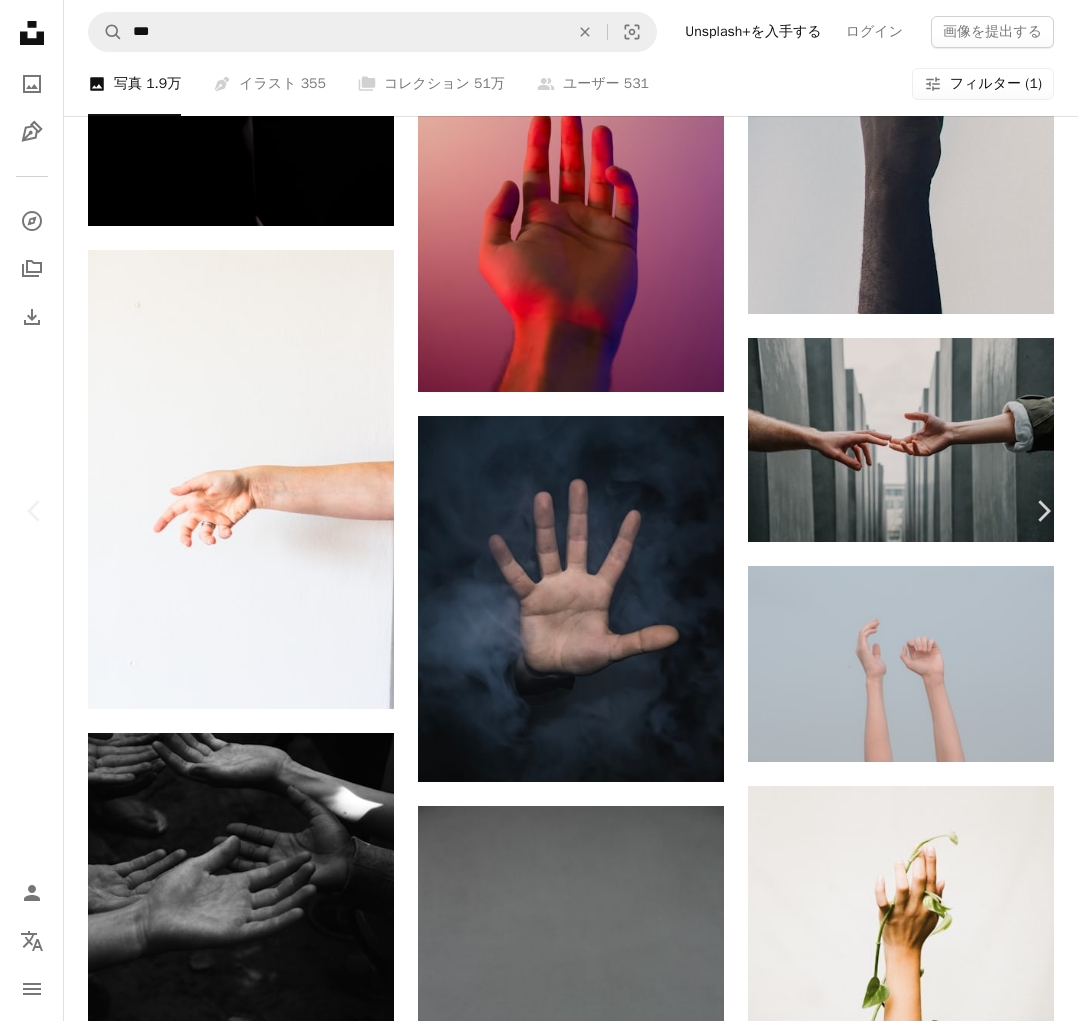 click on "無料ダウンロード" at bounding box center (865, 9025) 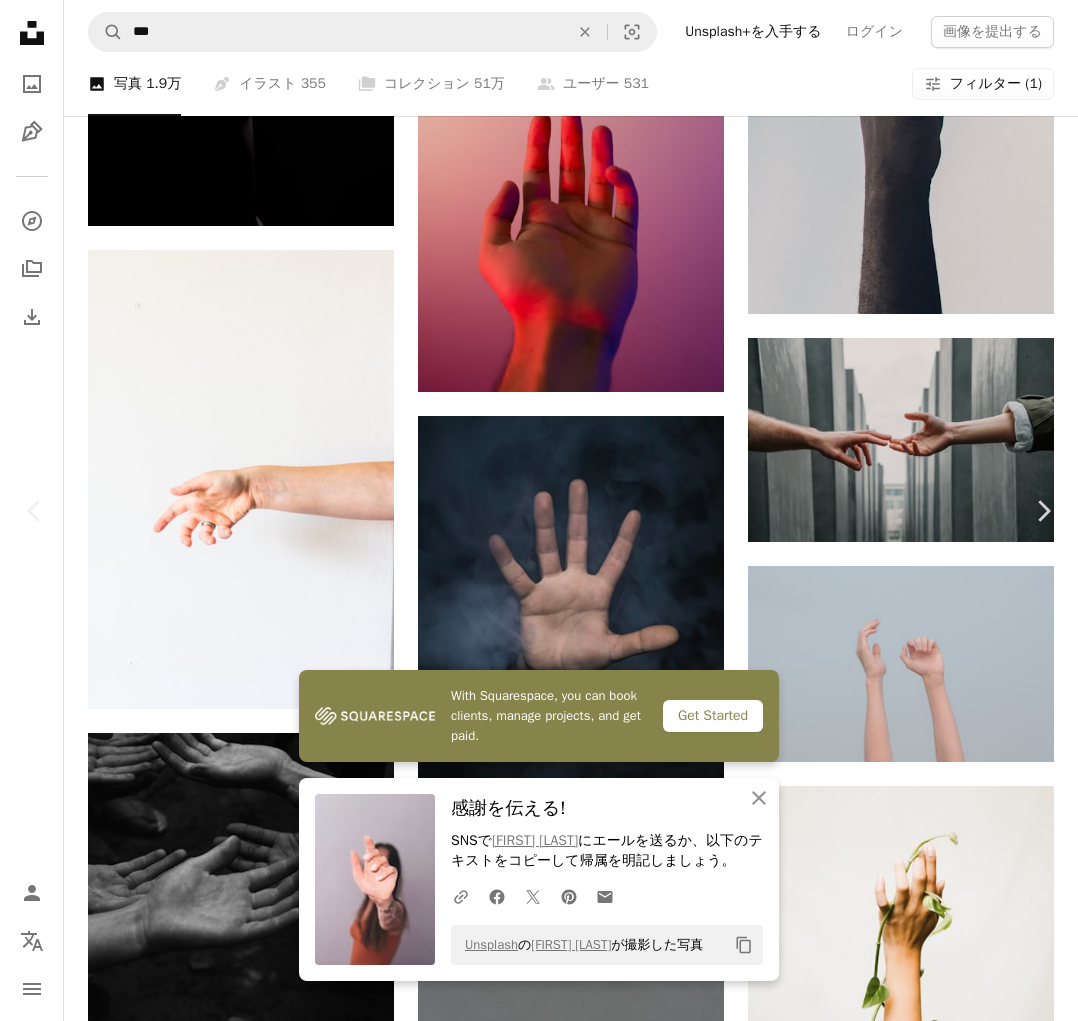 scroll, scrollTop: 1166, scrollLeft: 0, axis: vertical 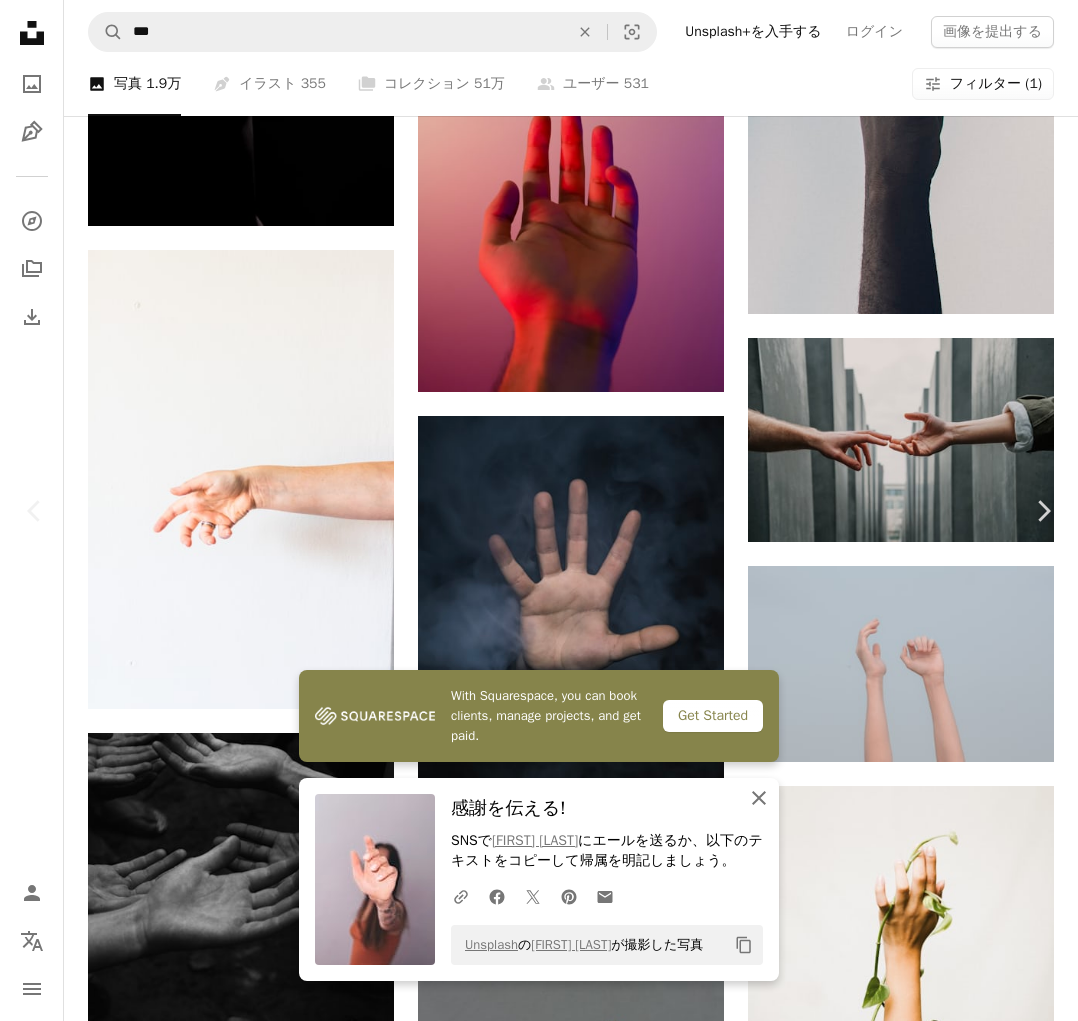click 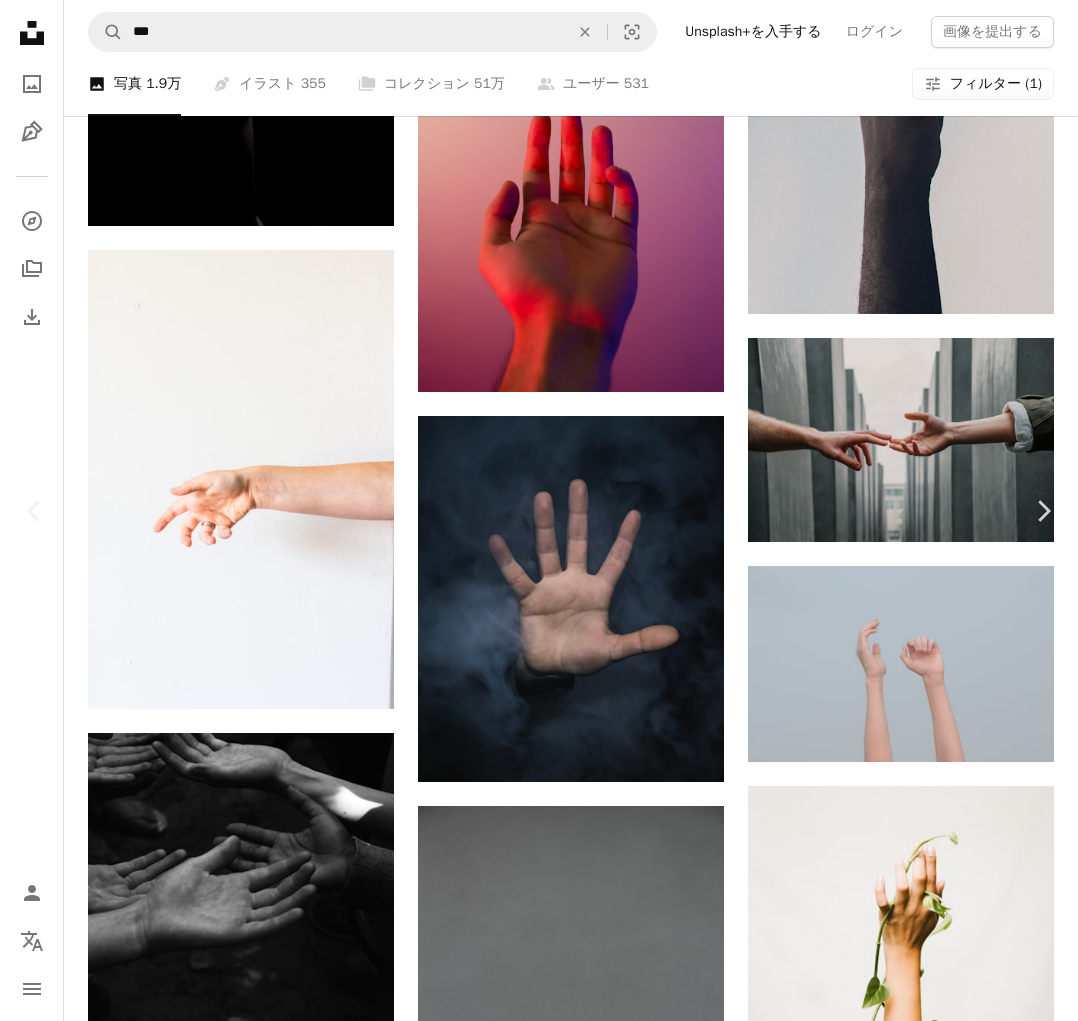 scroll, scrollTop: 2166, scrollLeft: 0, axis: vertical 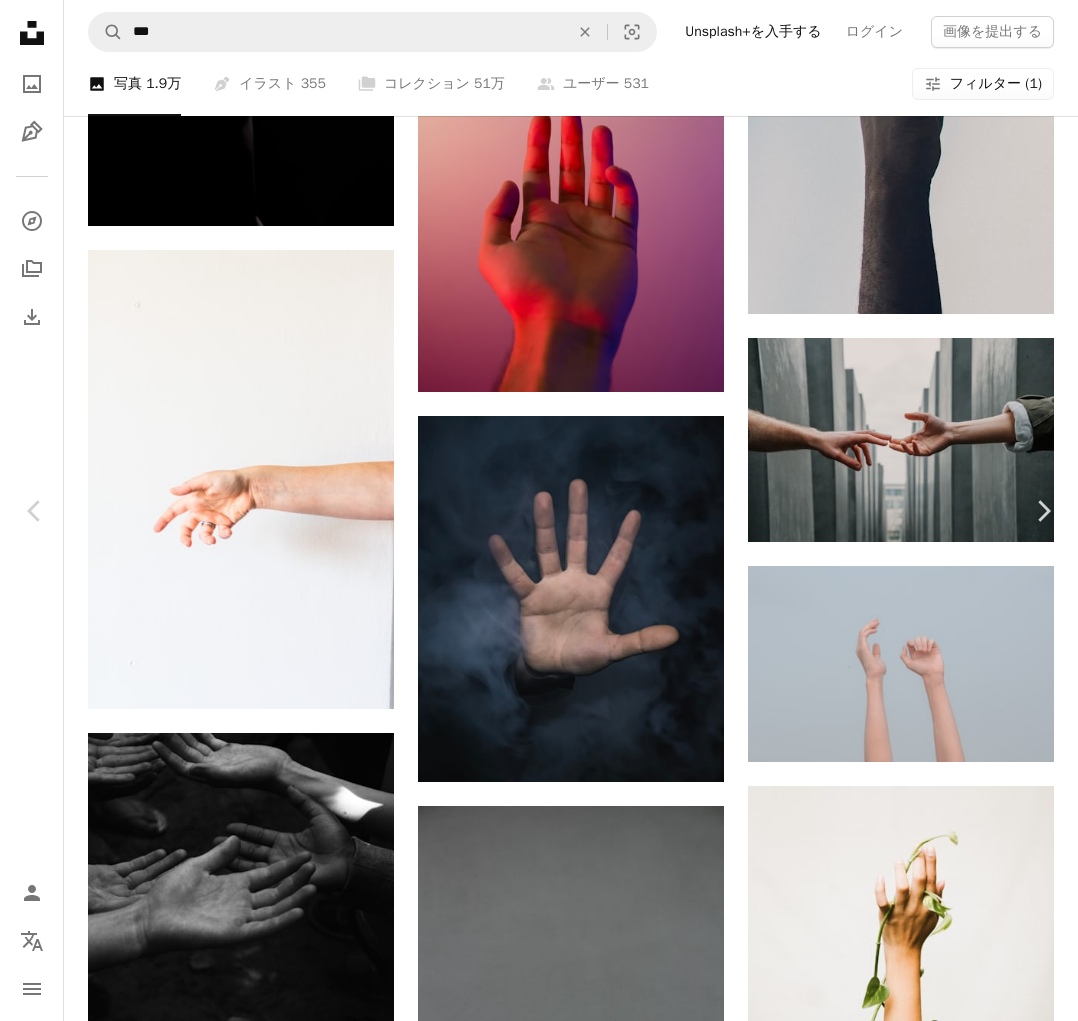 click on "無料ダウンロード" at bounding box center (865, 9025) 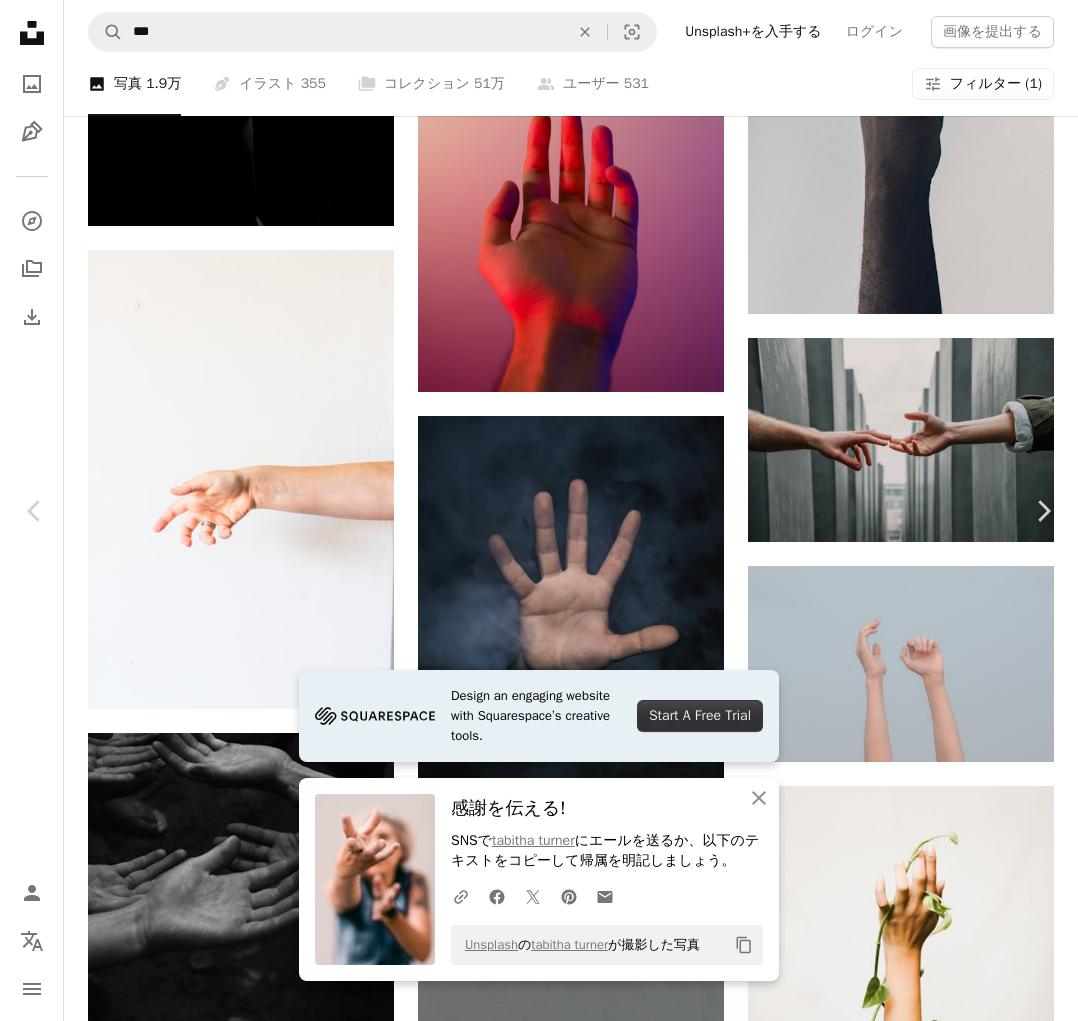 scroll, scrollTop: 1667, scrollLeft: 0, axis: vertical 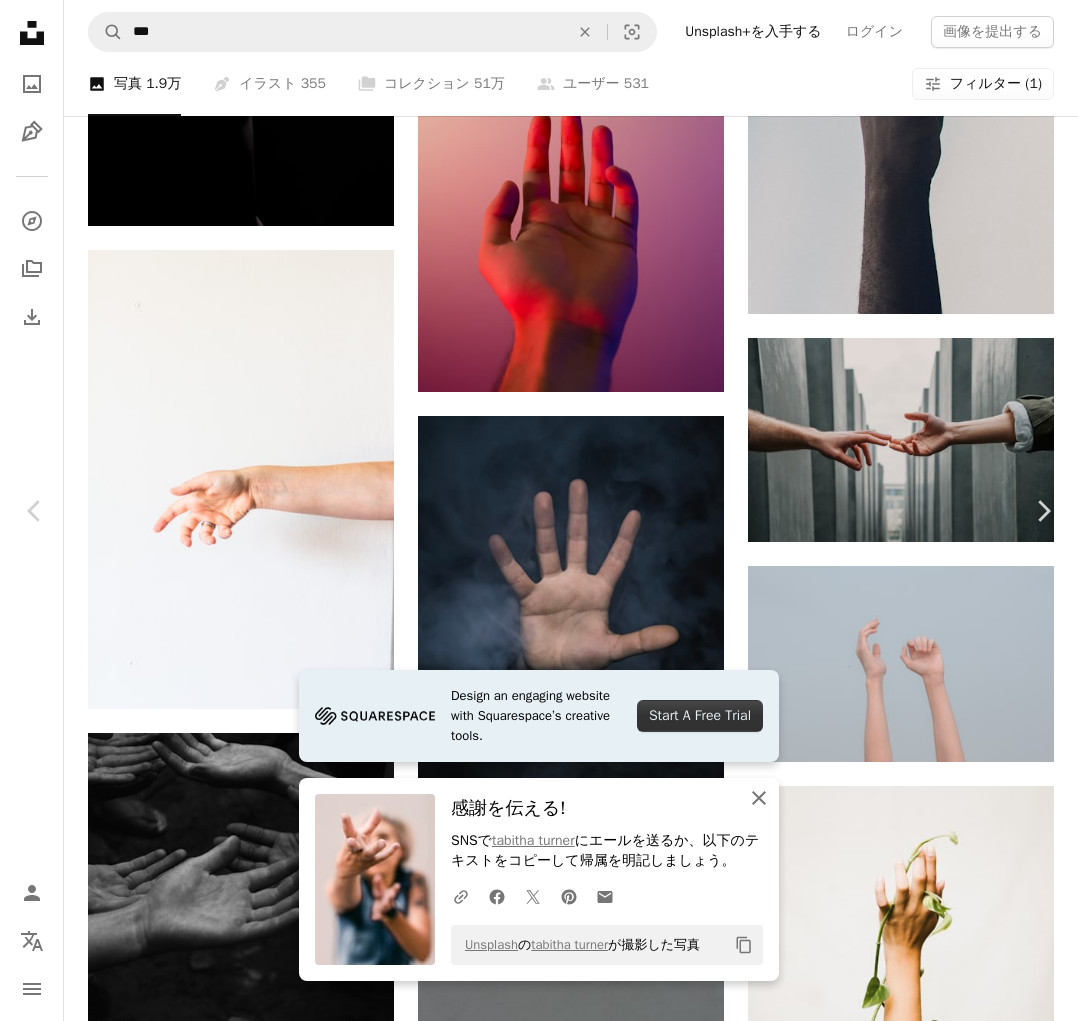 click 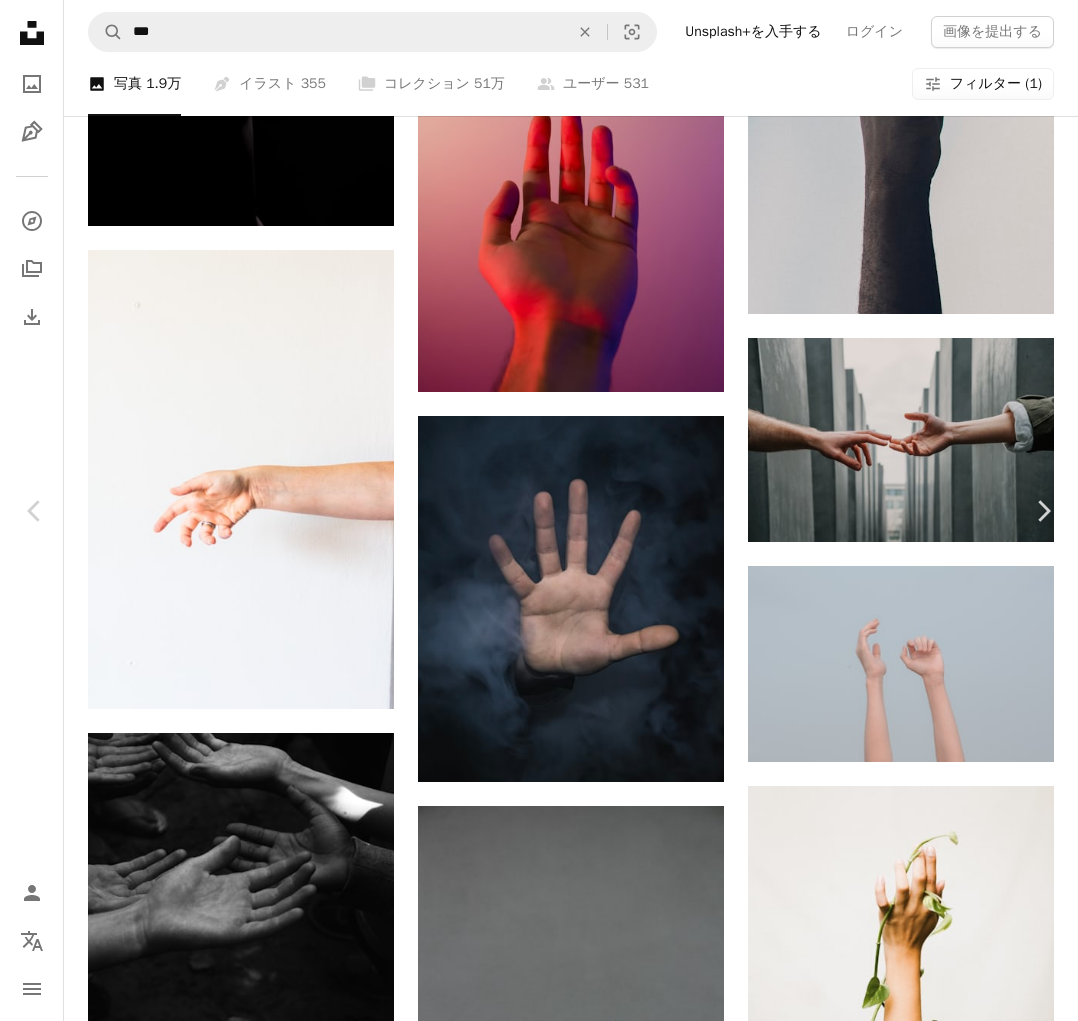 scroll, scrollTop: 7334, scrollLeft: 0, axis: vertical 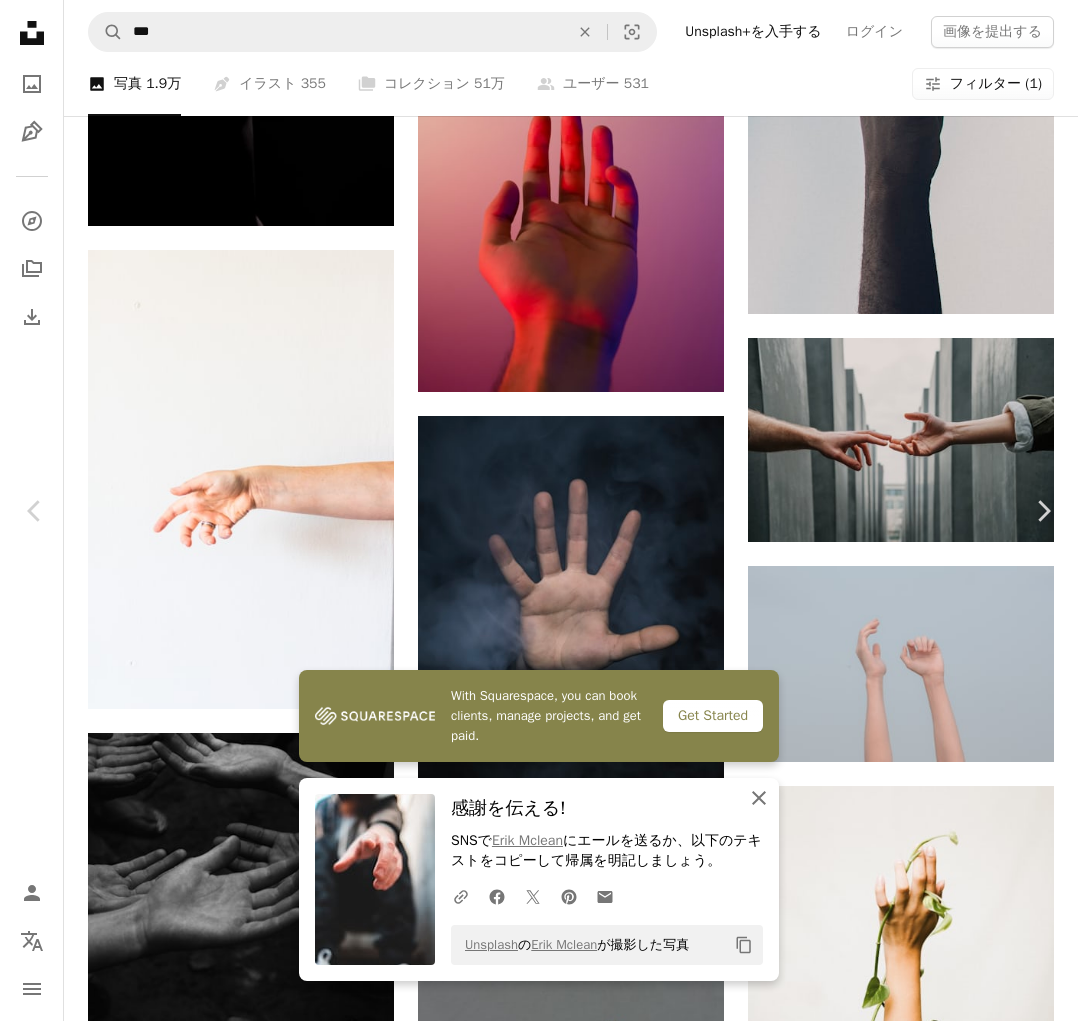 click on "An X shape" 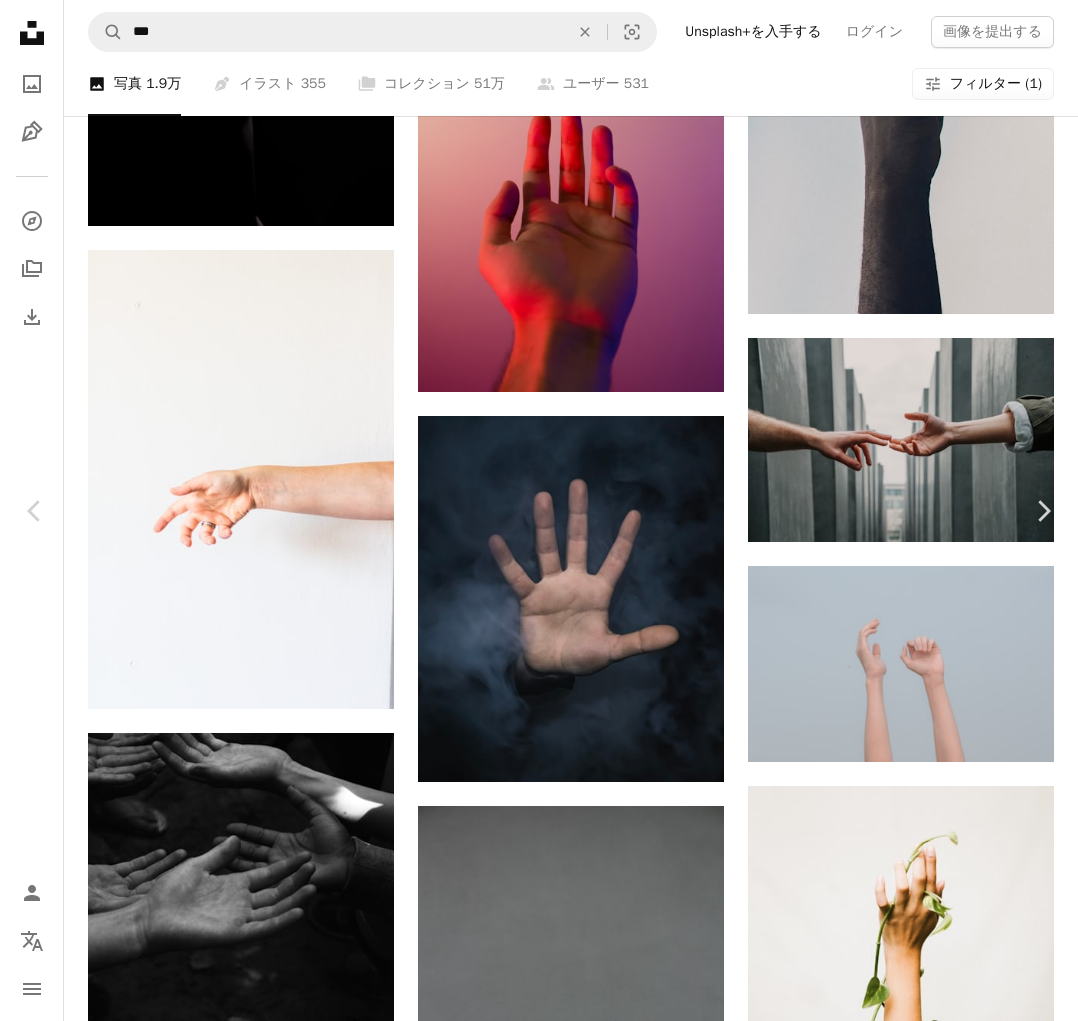 scroll, scrollTop: 1833, scrollLeft: 0, axis: vertical 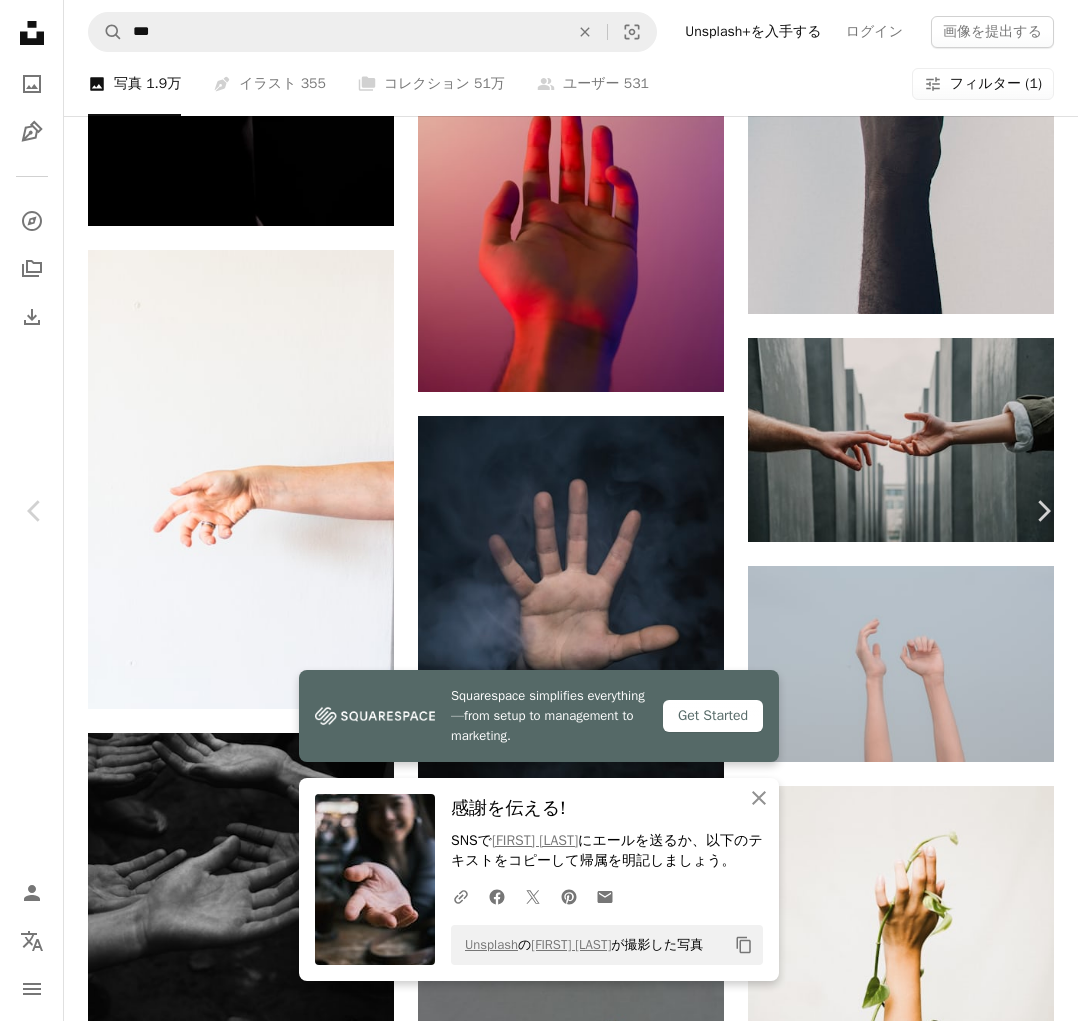 drag, startPoint x: 15, startPoint y: 21, endPoint x: 88, endPoint y: 40, distance: 75.43209 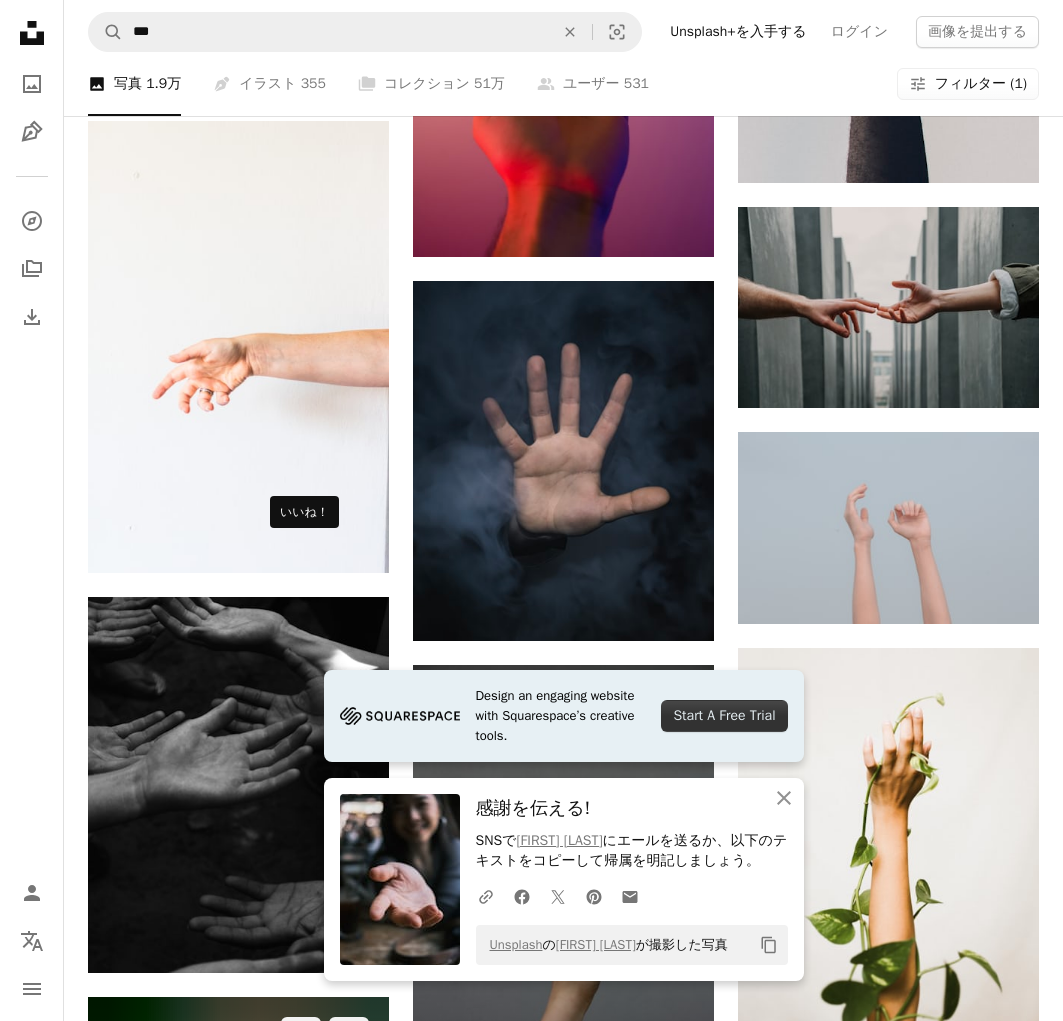 scroll, scrollTop: 5454, scrollLeft: 0, axis: vertical 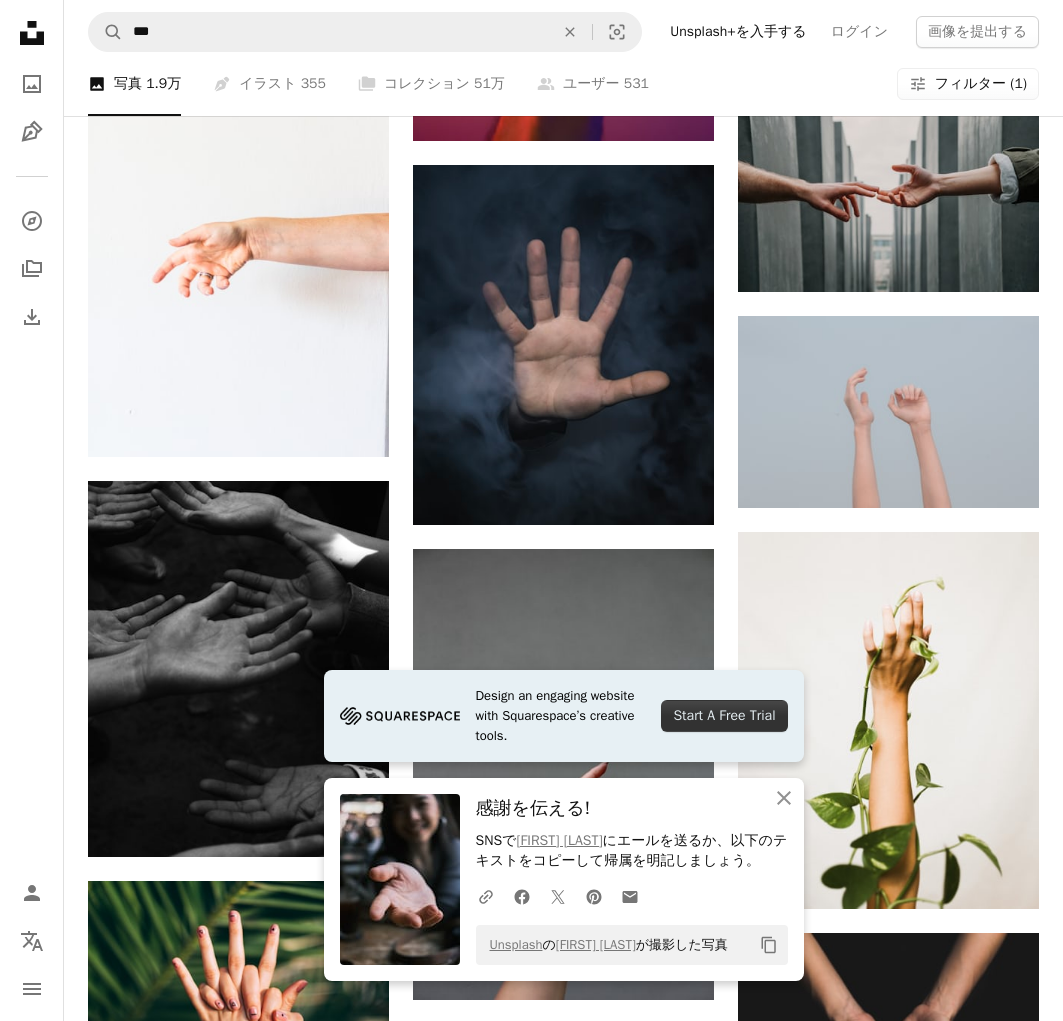 drag, startPoint x: 776, startPoint y: 798, endPoint x: 778, endPoint y: 770, distance: 28.071337 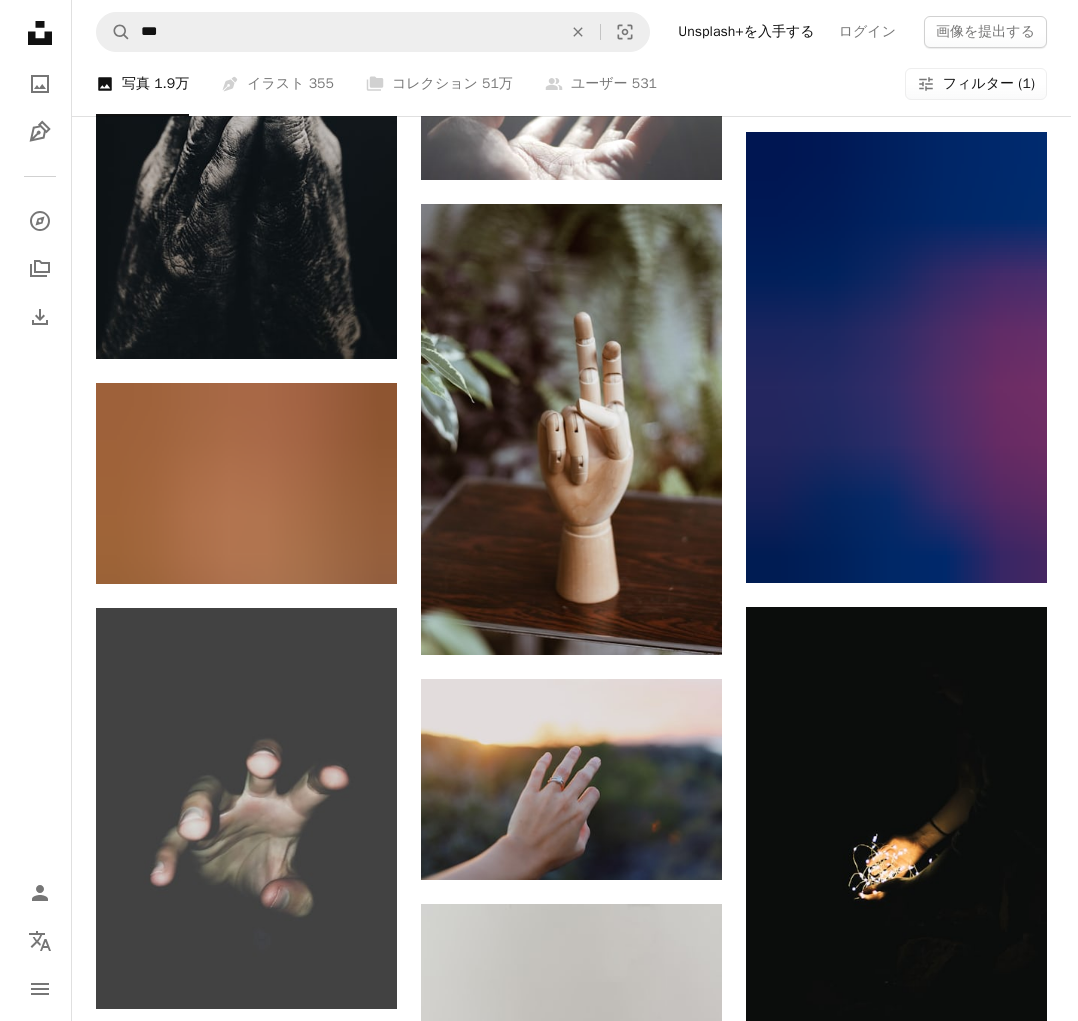 scroll, scrollTop: 25621, scrollLeft: 0, axis: vertical 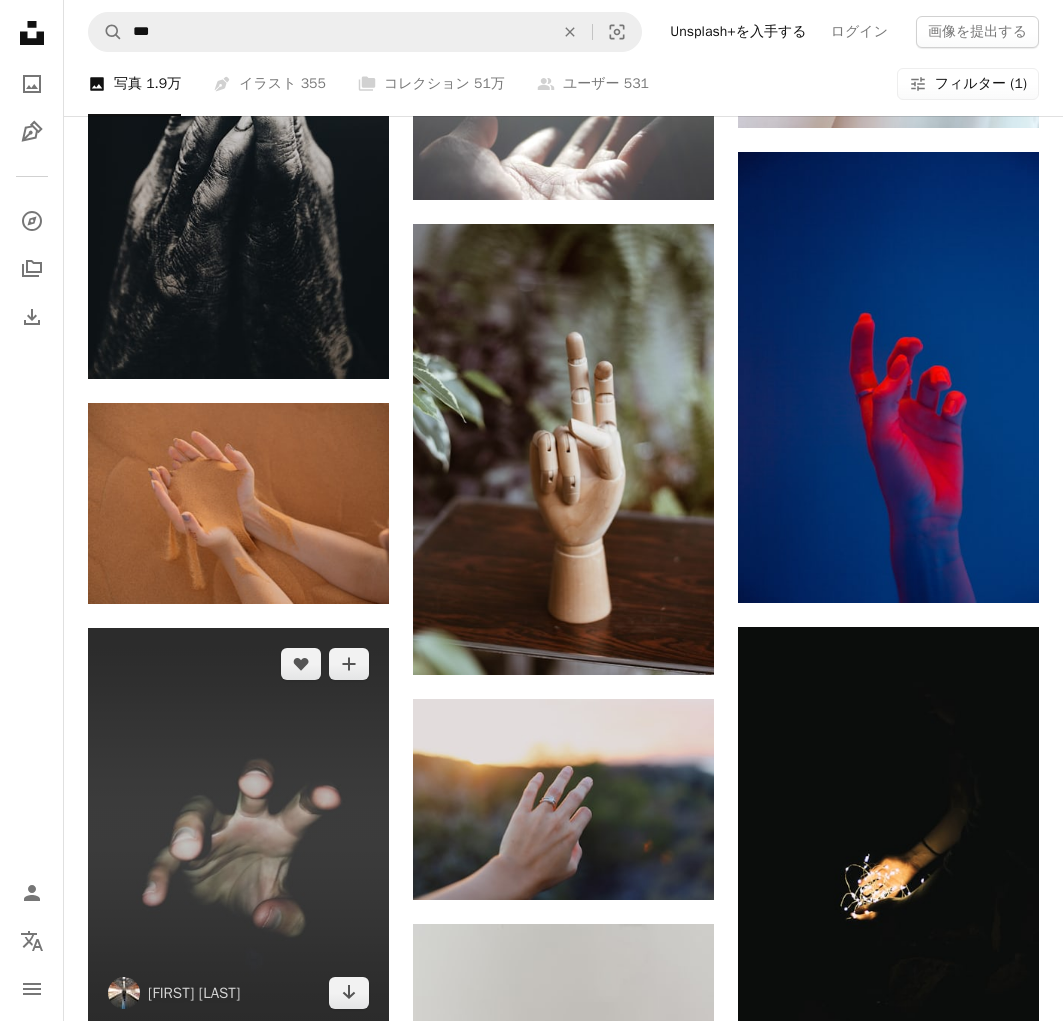click at bounding box center [238, 828] 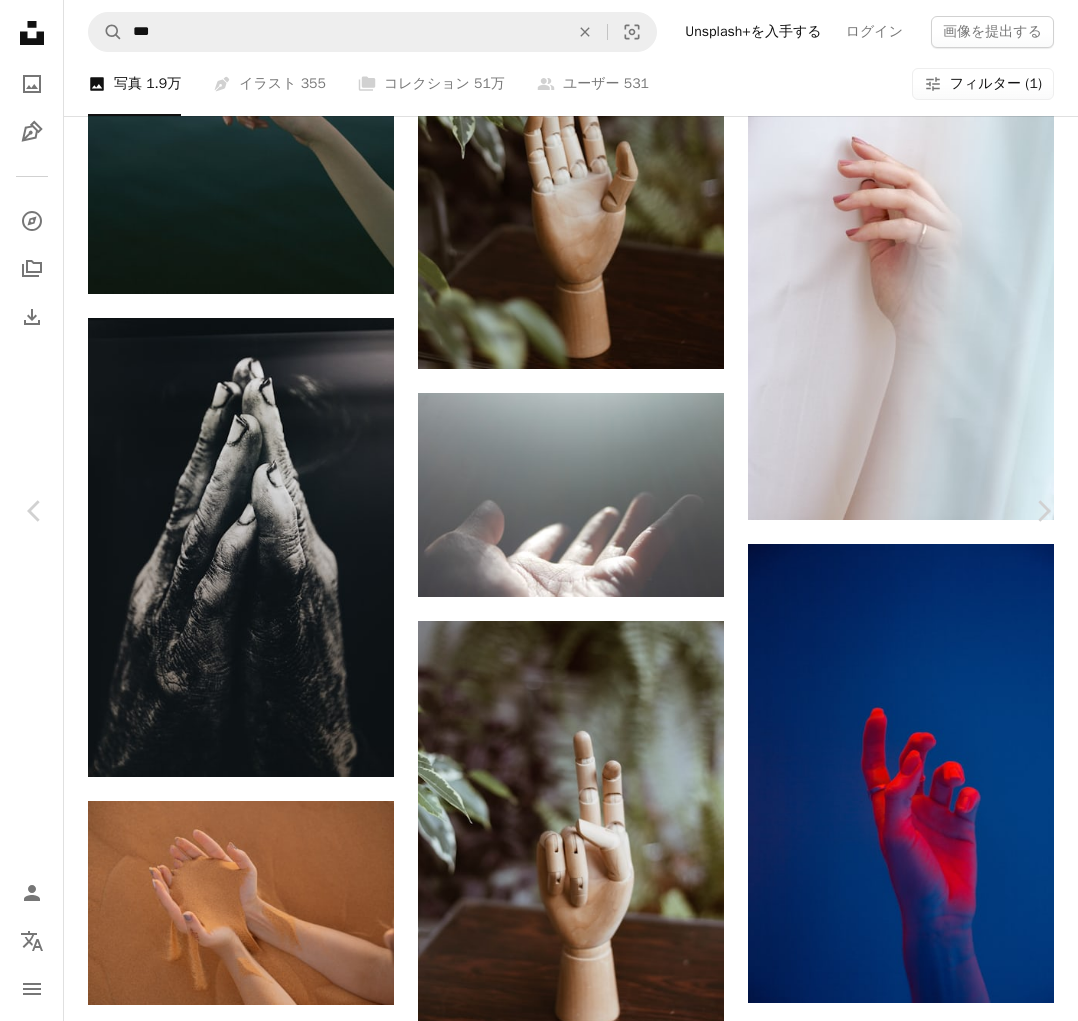 click on "無料ダウンロード" at bounding box center (865, 6081) 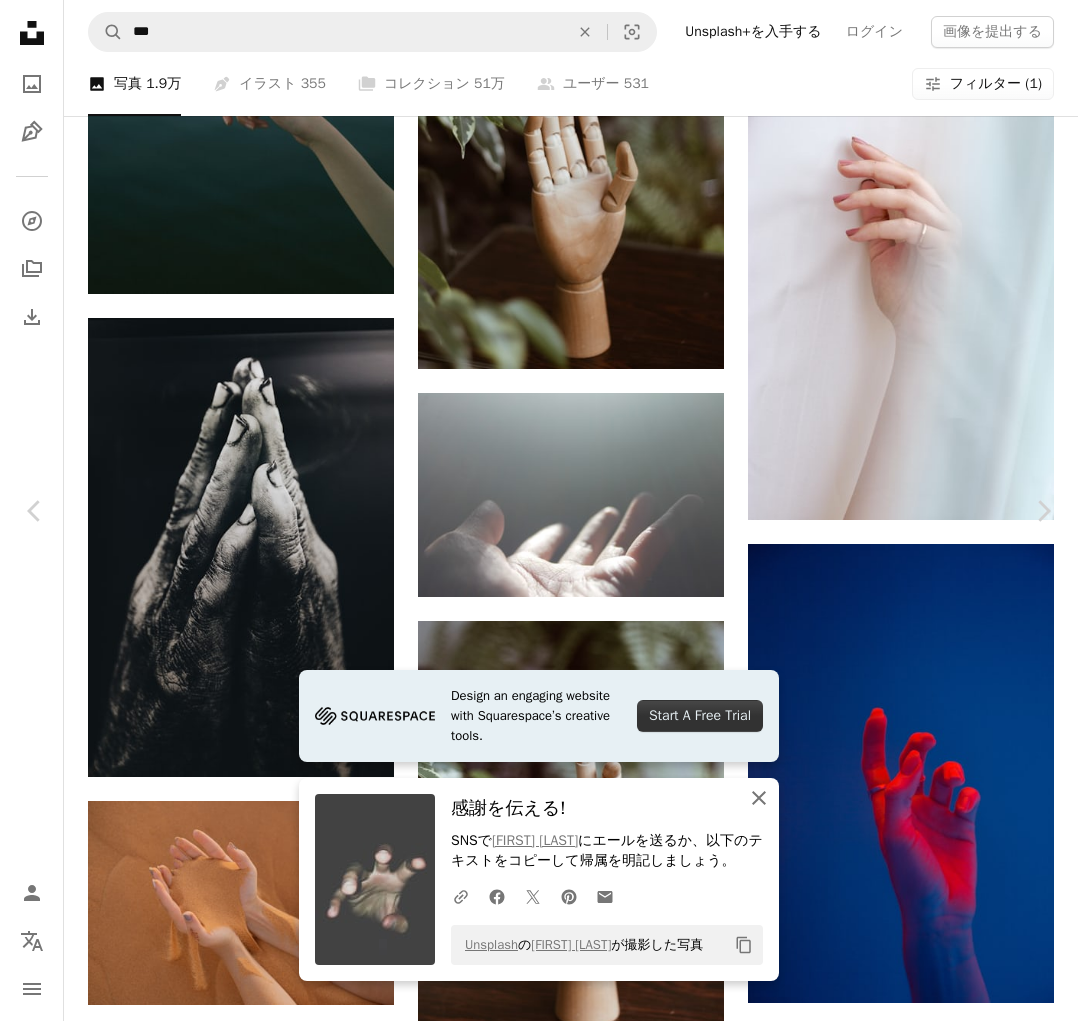 click on "An X shape" 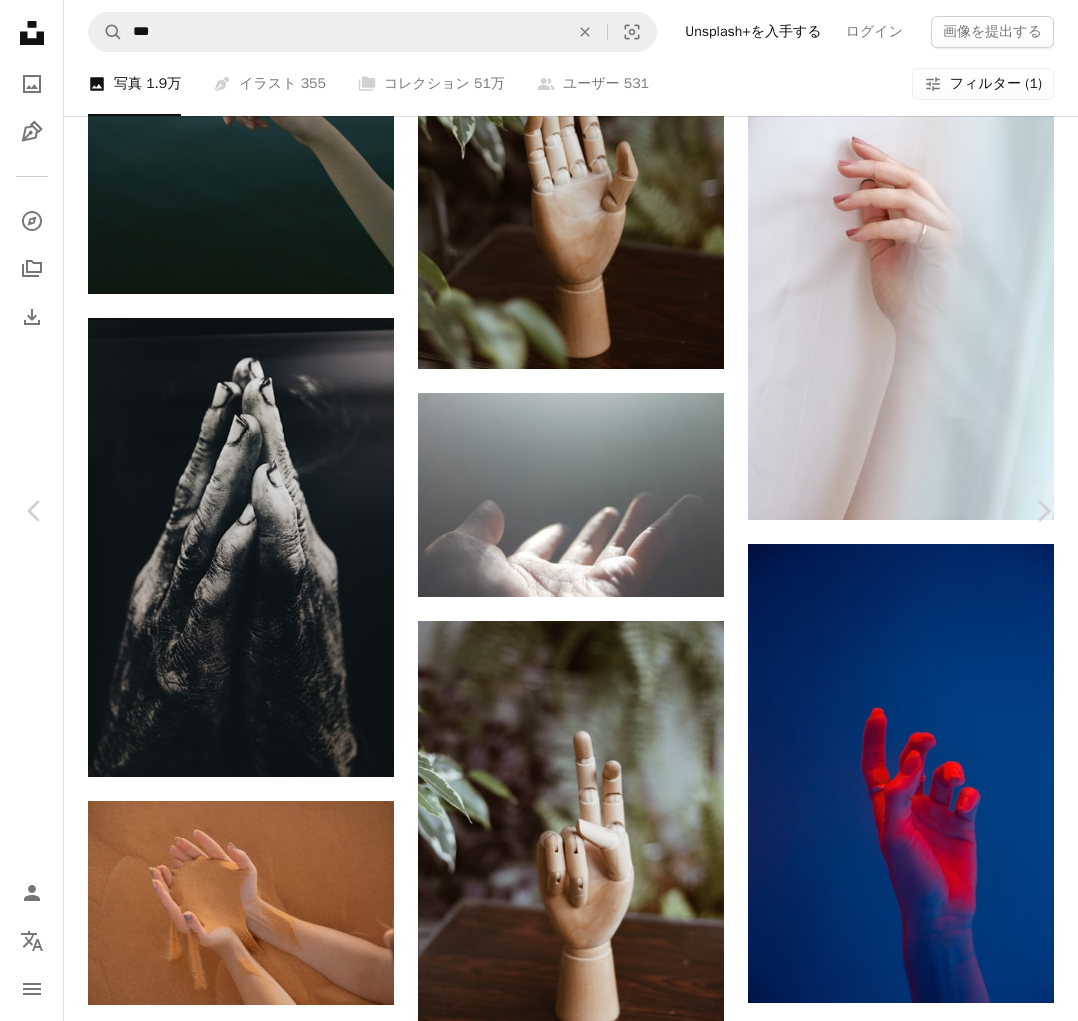 scroll, scrollTop: 0, scrollLeft: 0, axis: both 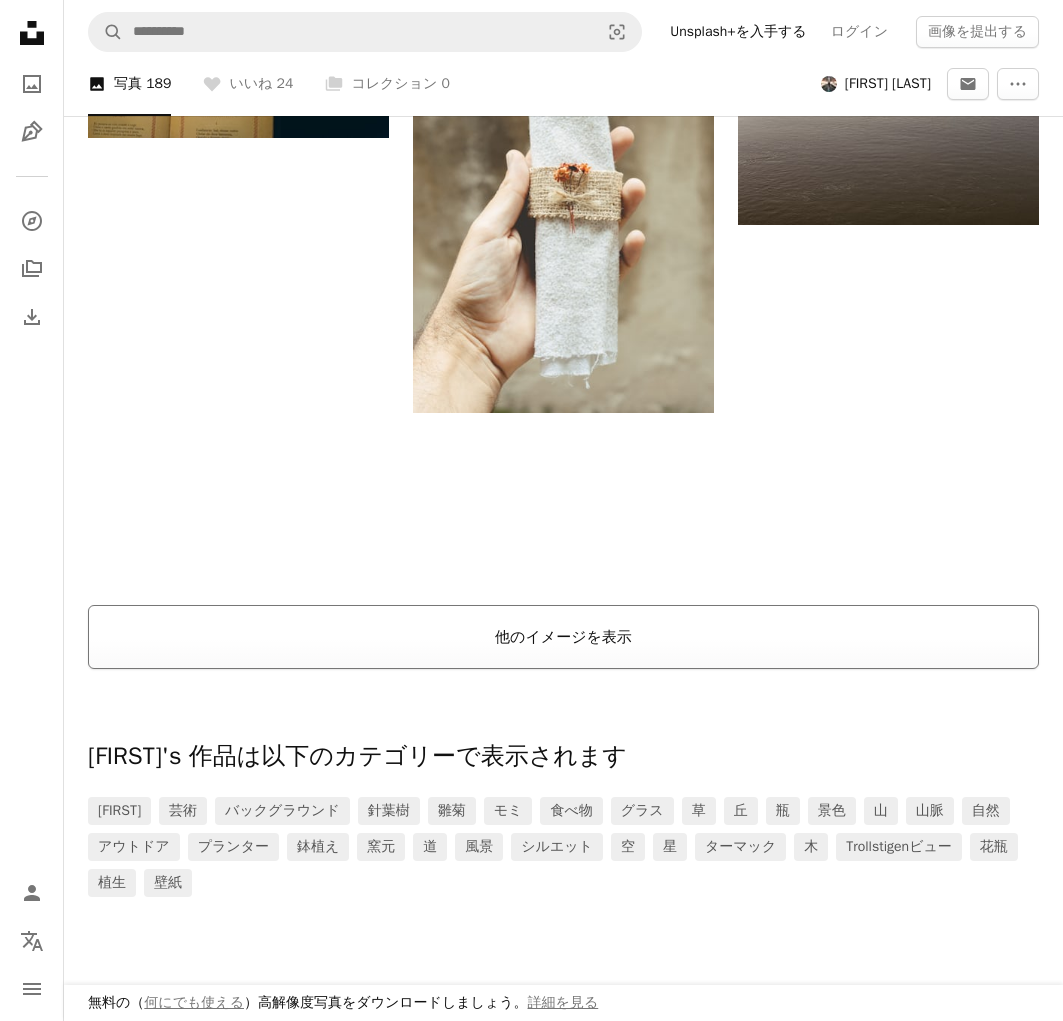click on "他のイメージを表示" at bounding box center [563, 637] 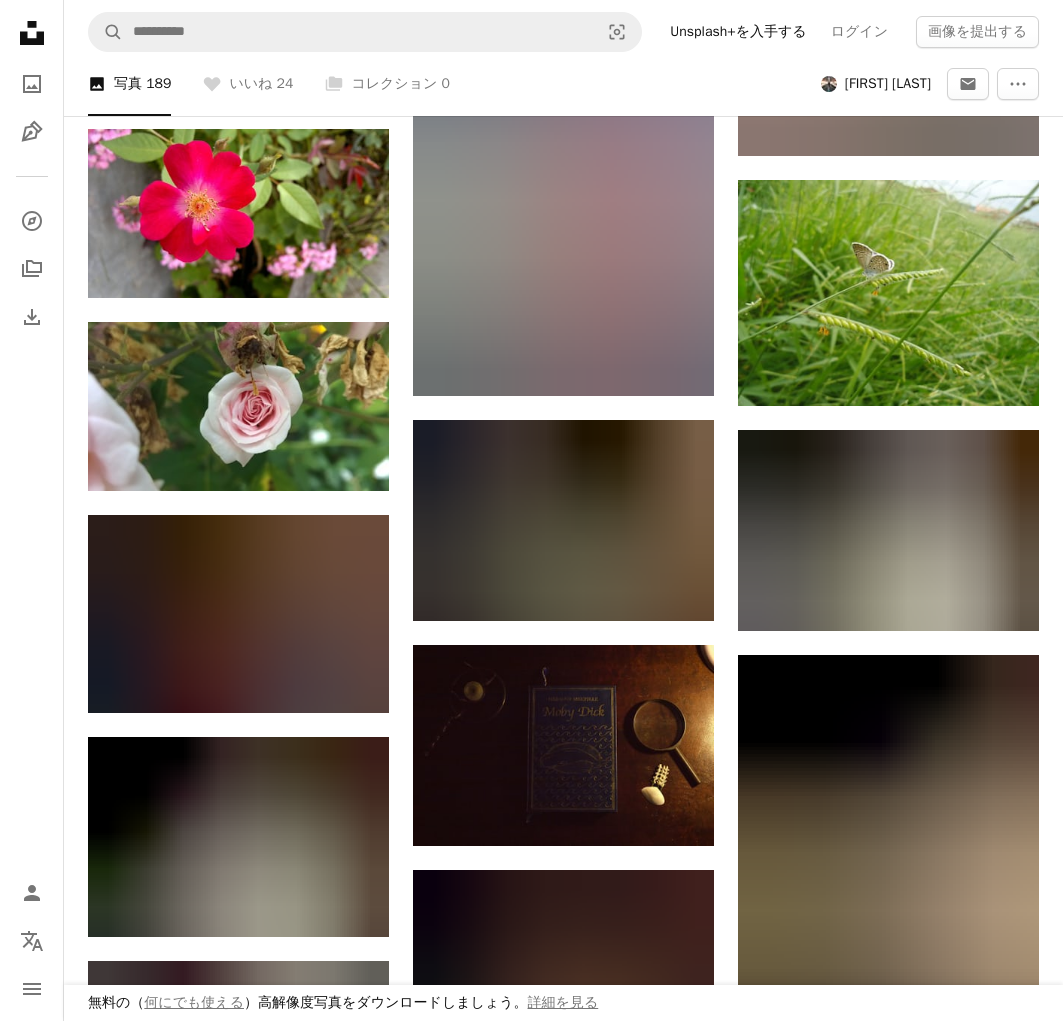 scroll, scrollTop: 5339, scrollLeft: 0, axis: vertical 